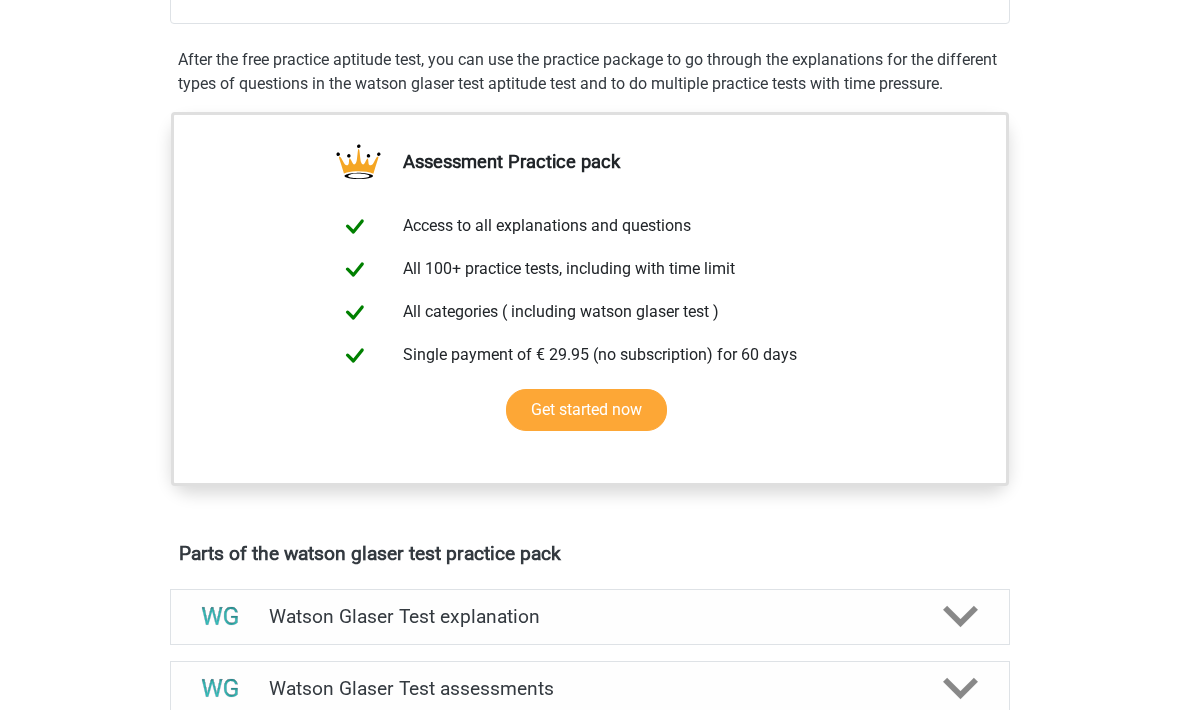 scroll, scrollTop: 731, scrollLeft: 0, axis: vertical 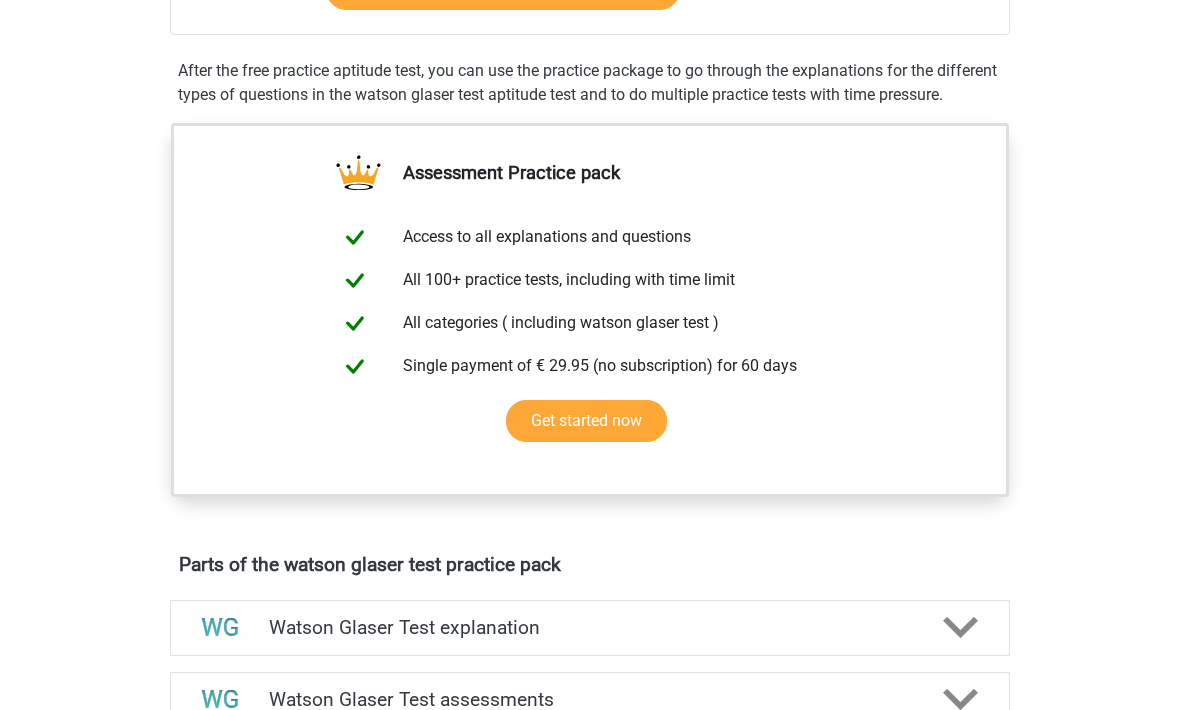 click on "Get started now" at bounding box center [586, 422] 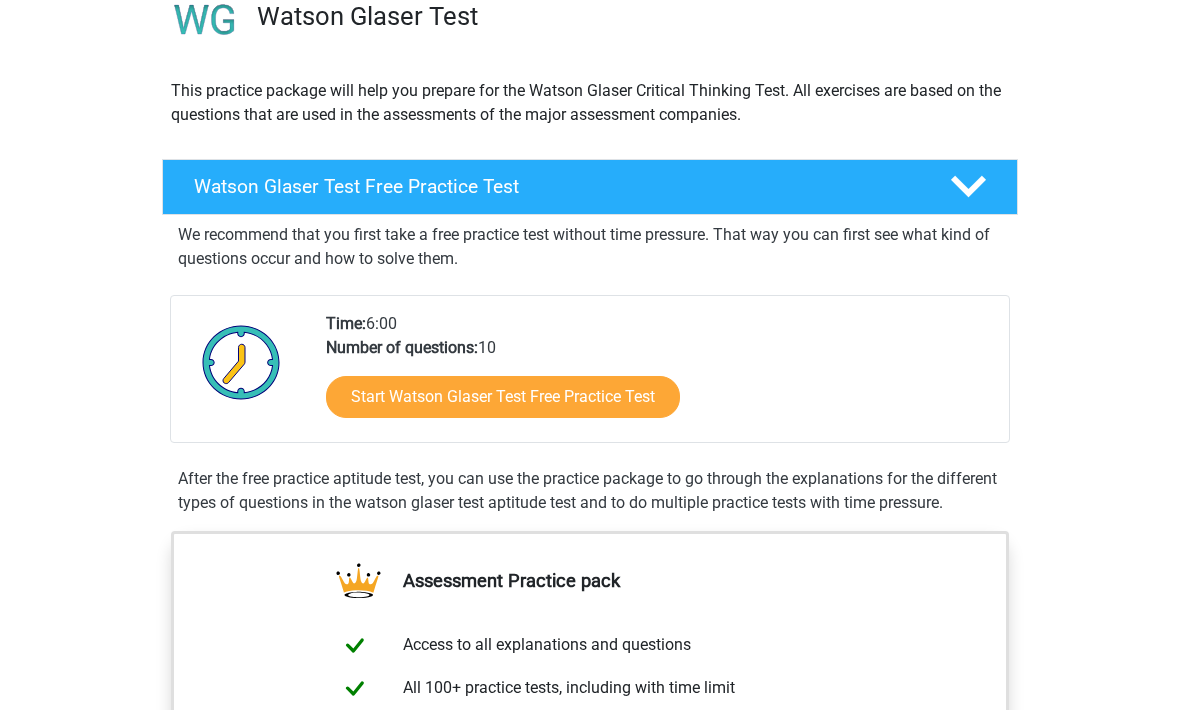 scroll, scrollTop: 289, scrollLeft: 0, axis: vertical 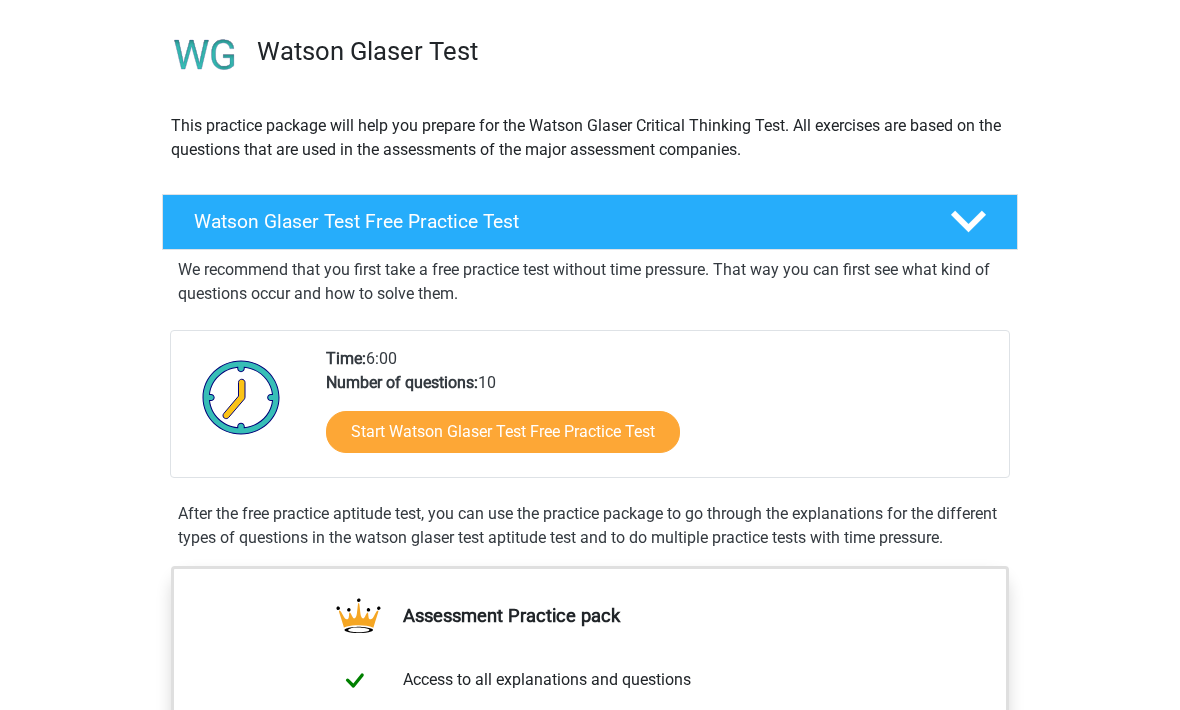 click on "Start Watson Glaser Test
Free Practice Test" at bounding box center [503, 432] 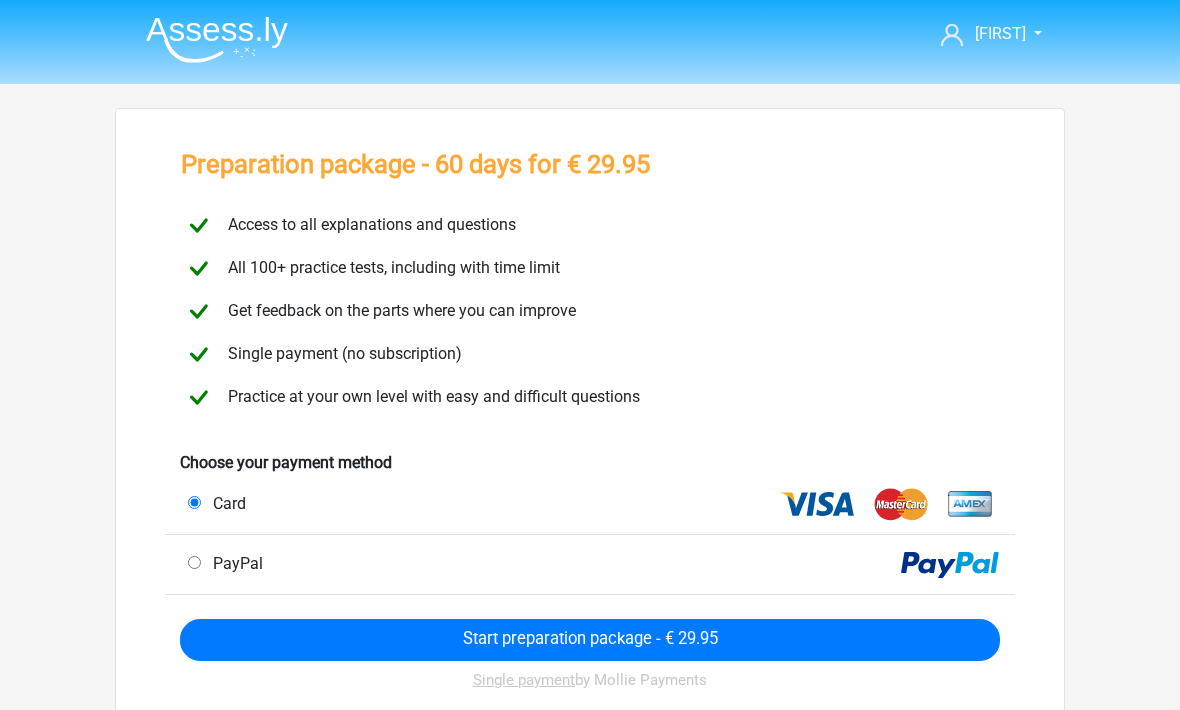 scroll, scrollTop: 0, scrollLeft: 0, axis: both 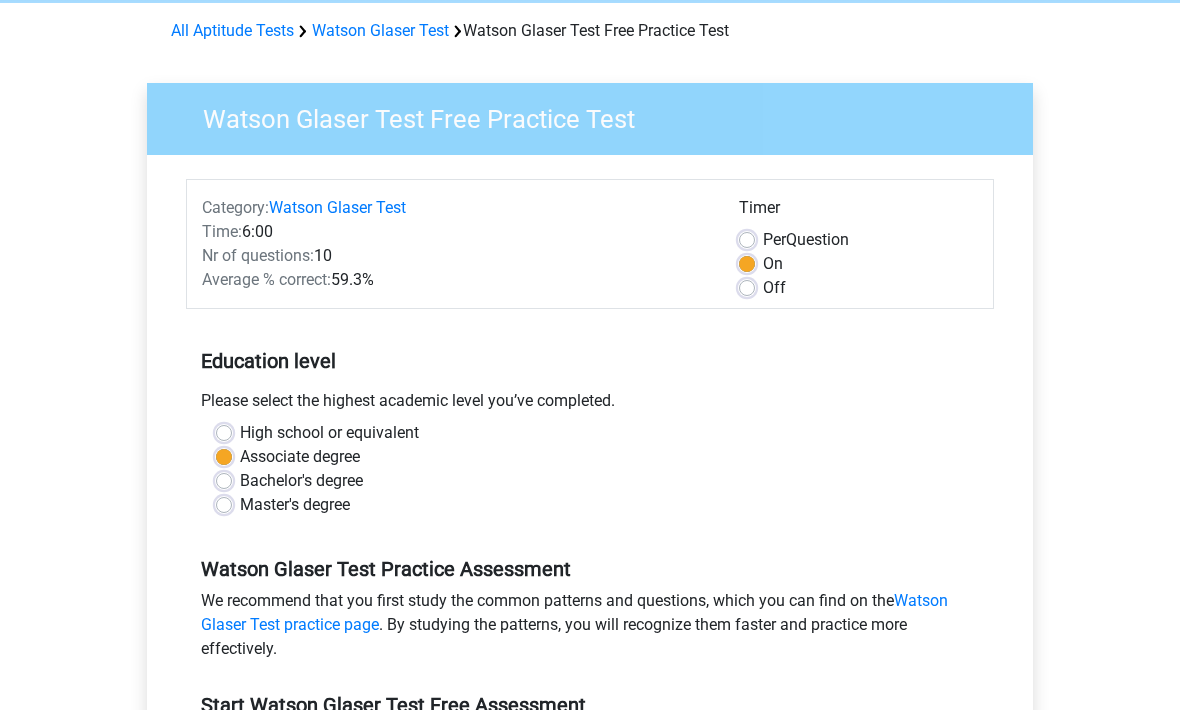 click on "Off" at bounding box center (774, 288) 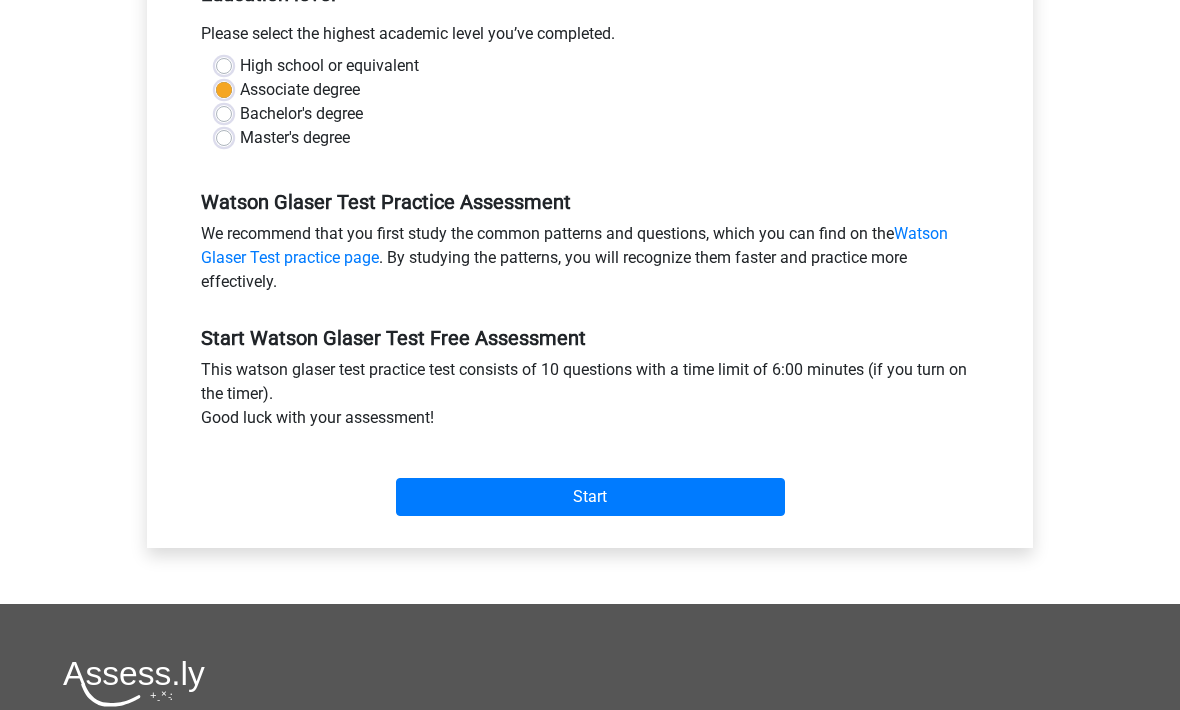 scroll, scrollTop: 464, scrollLeft: 0, axis: vertical 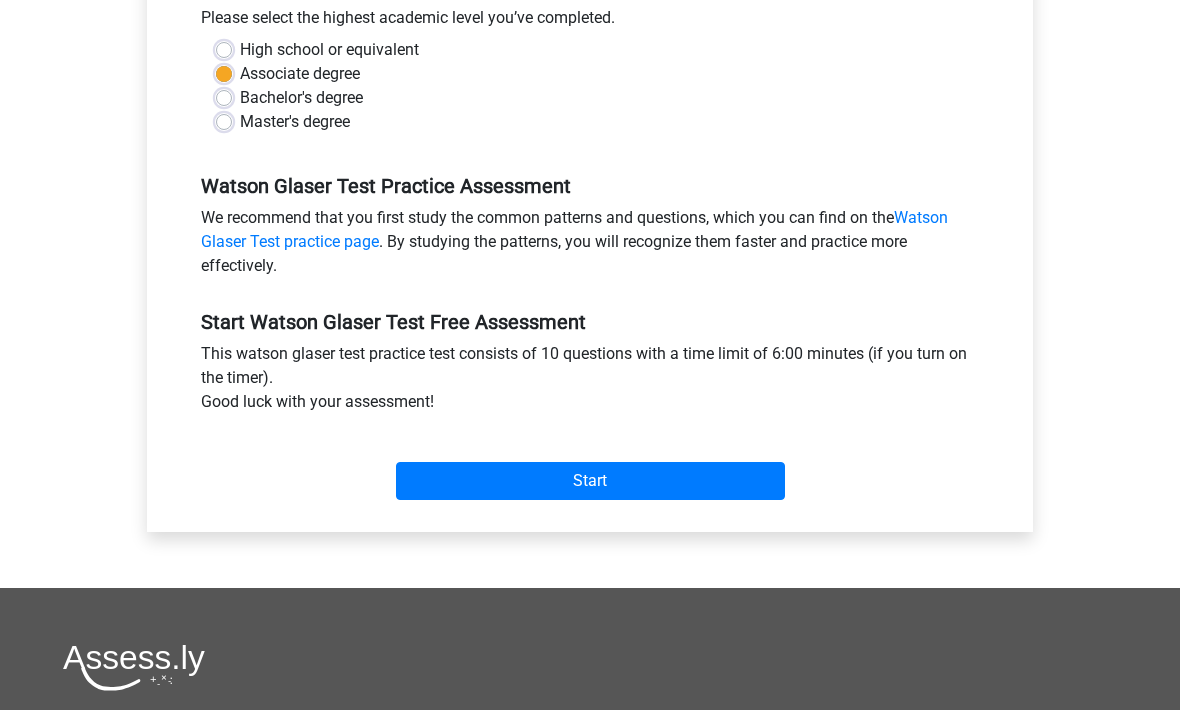 click on "Start" at bounding box center [590, 481] 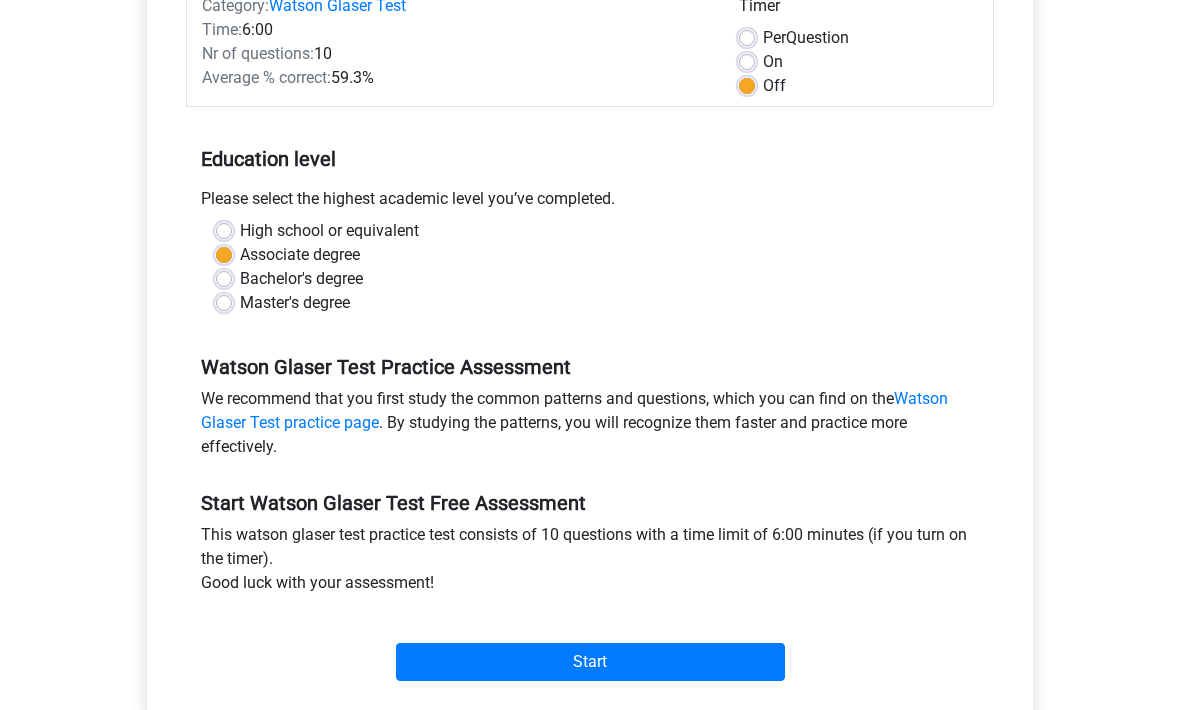 scroll, scrollTop: 282, scrollLeft: 0, axis: vertical 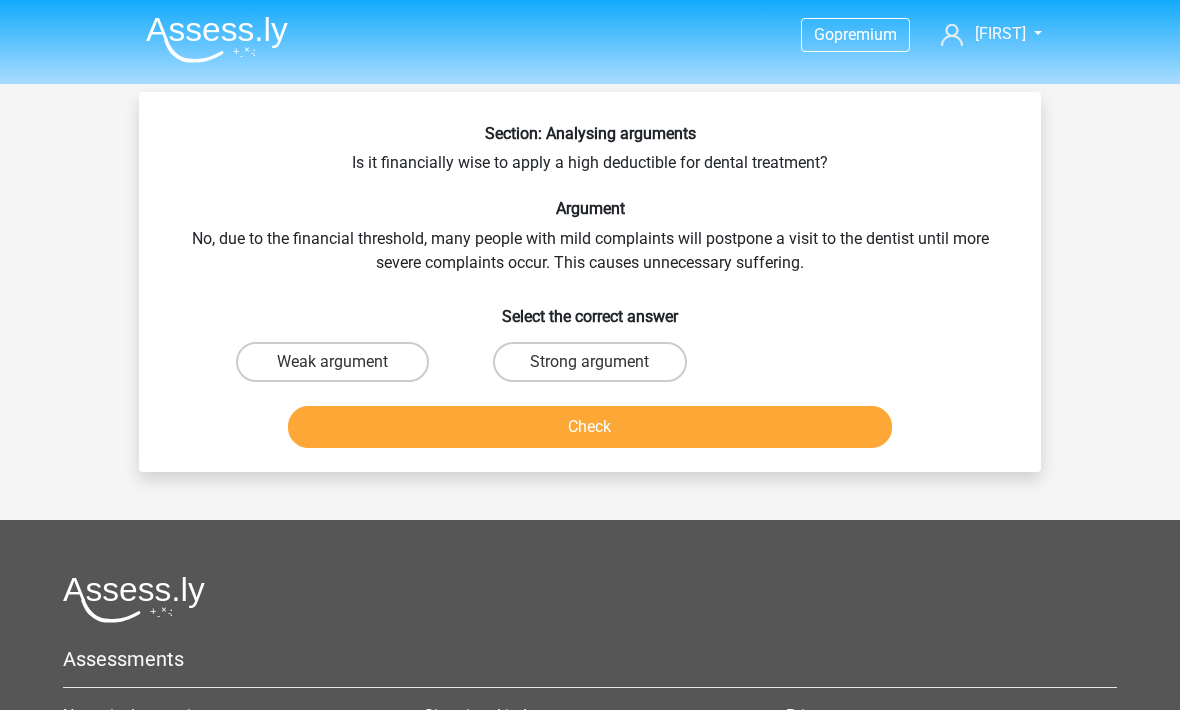 click on "Weak argument" at bounding box center [339, 368] 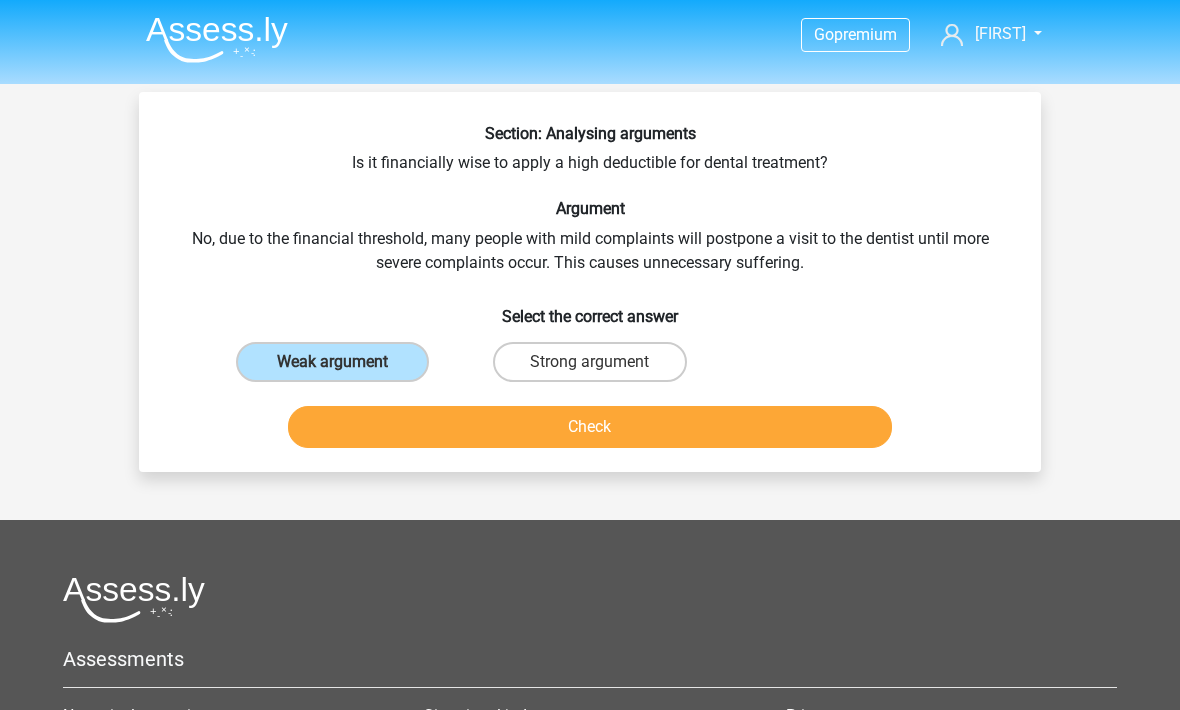 click on "Check" at bounding box center (590, 427) 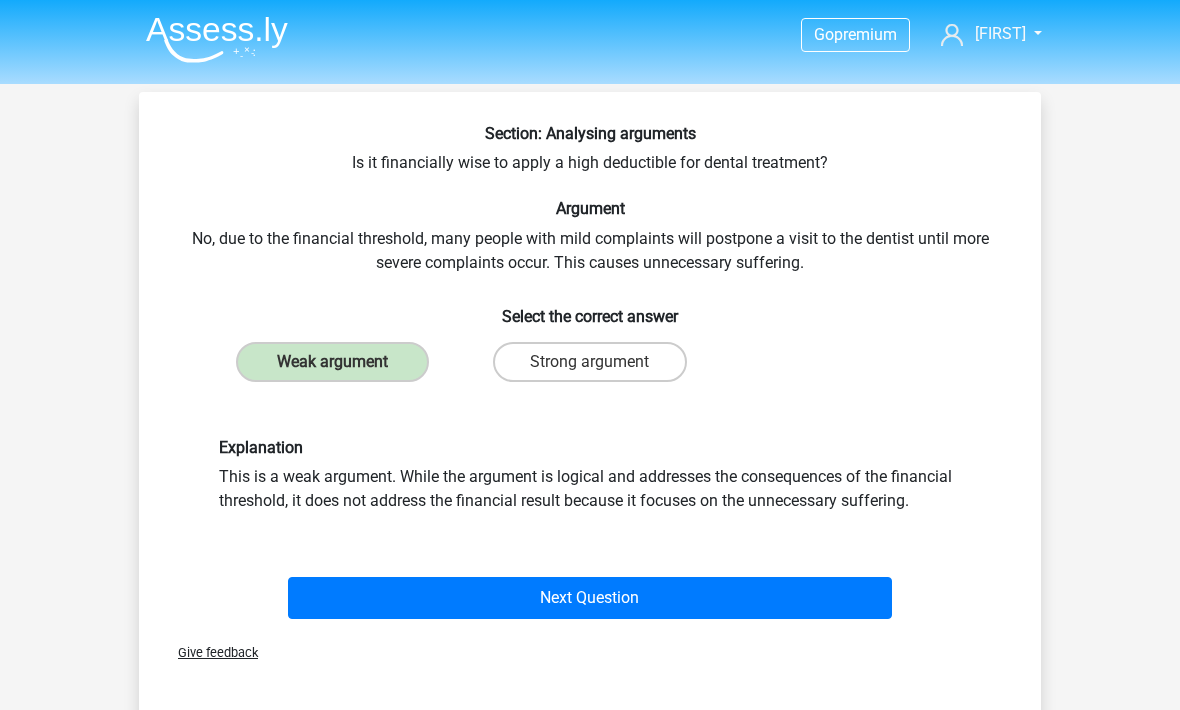 click on "Next Question" at bounding box center (590, 598) 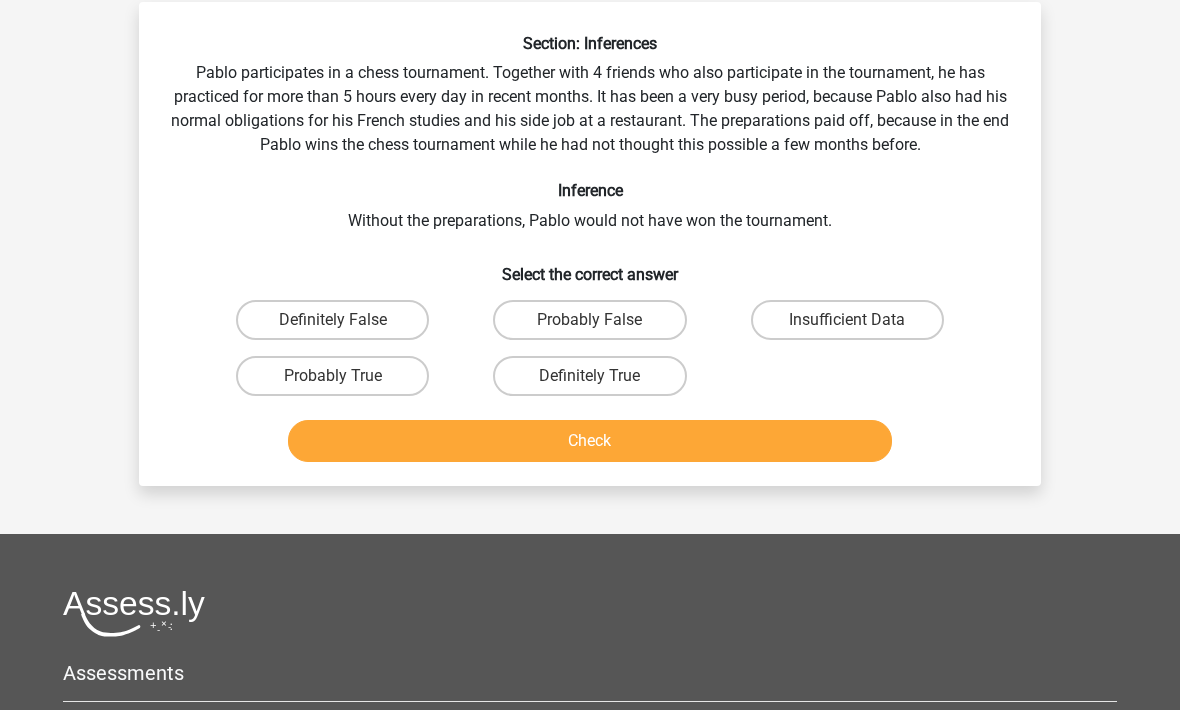 scroll, scrollTop: 91, scrollLeft: 0, axis: vertical 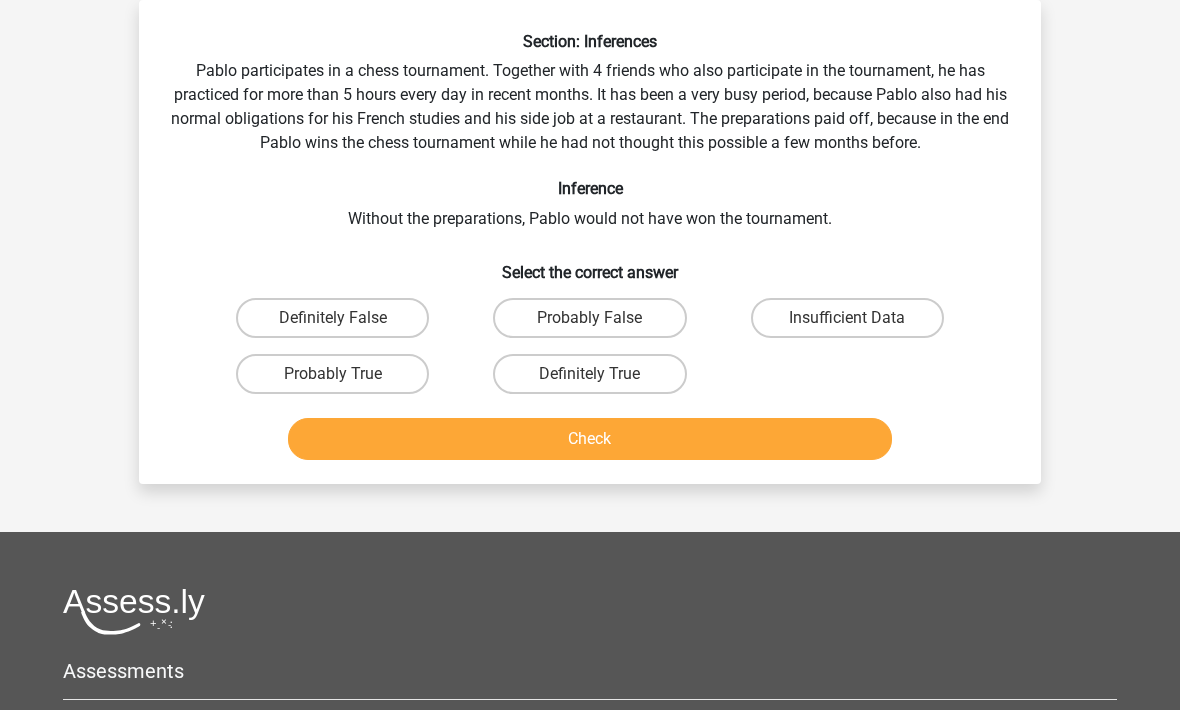 click on "Probably True" at bounding box center (339, 381) 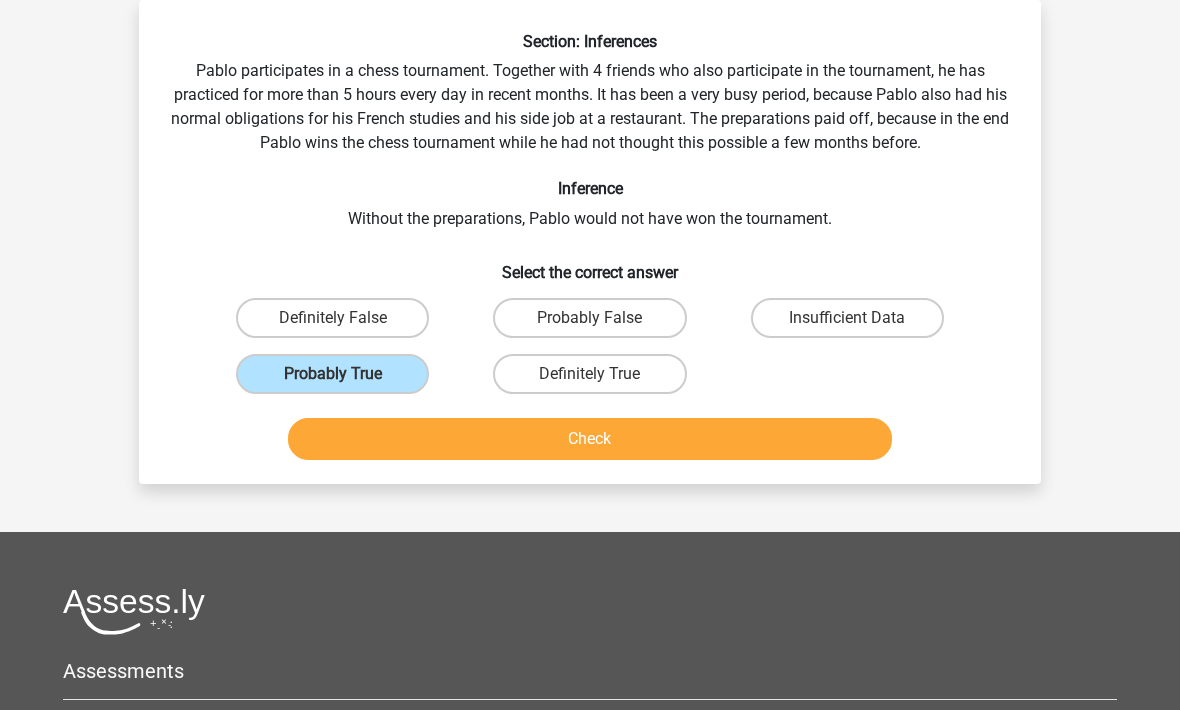 scroll, scrollTop: 92, scrollLeft: 0, axis: vertical 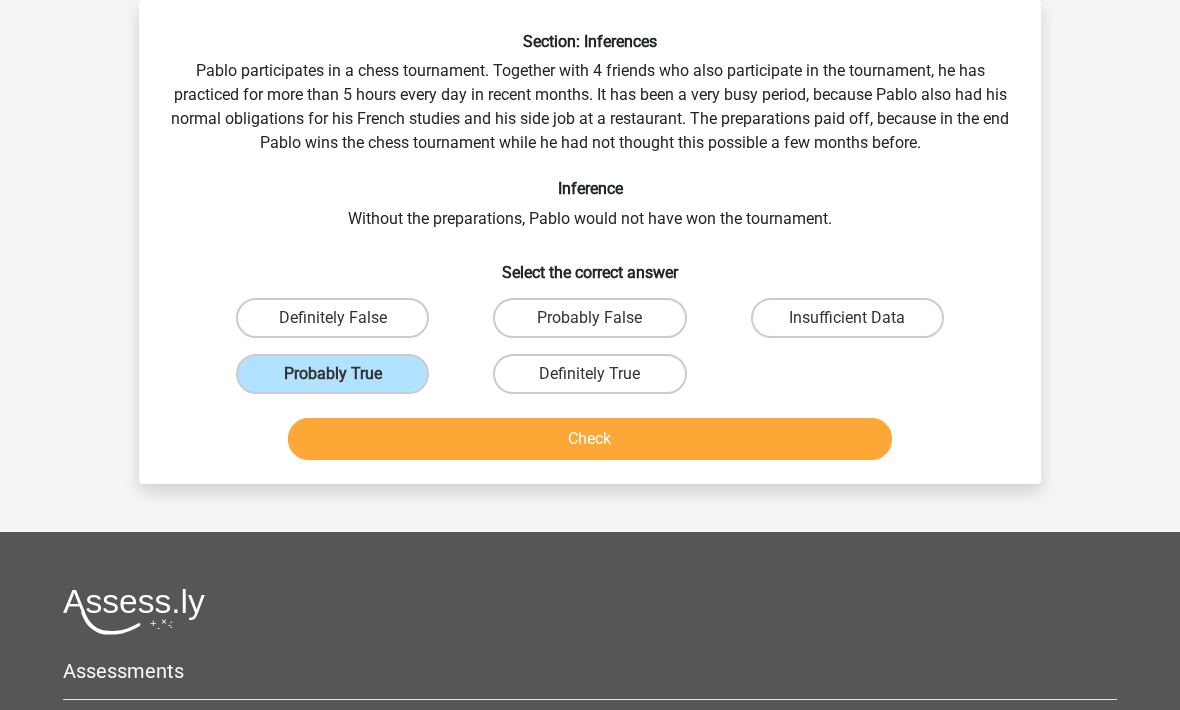 click on "Check" at bounding box center [590, 439] 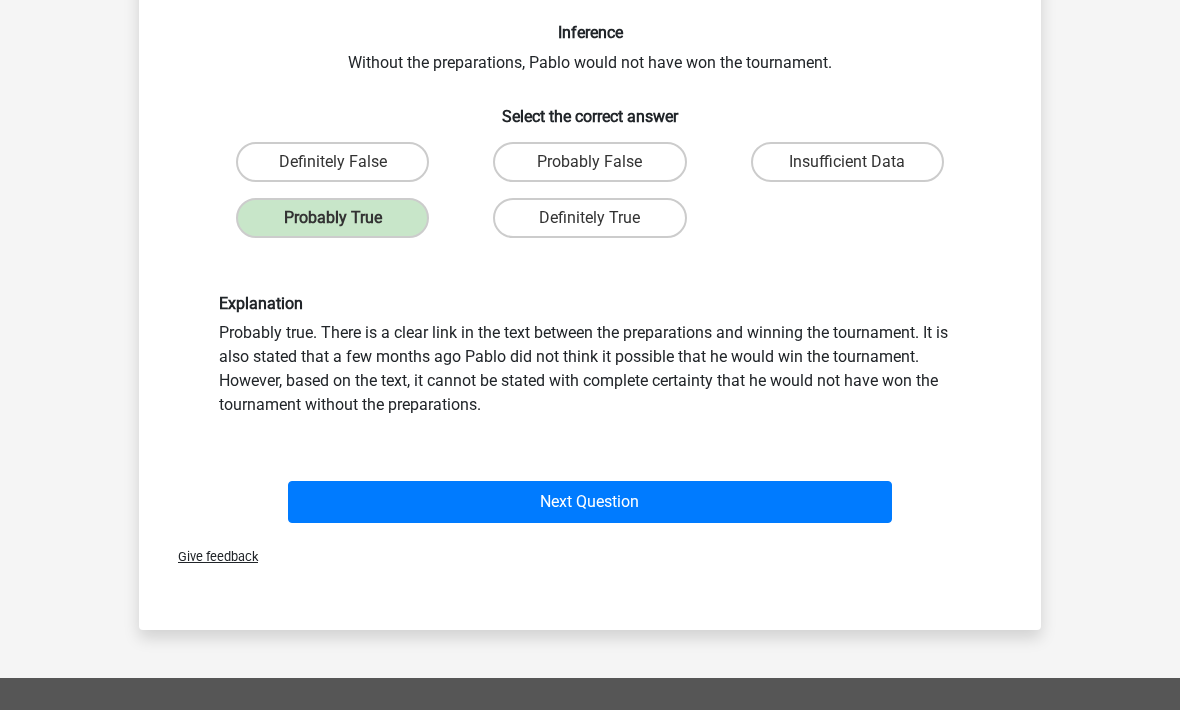 scroll, scrollTop: 306, scrollLeft: 0, axis: vertical 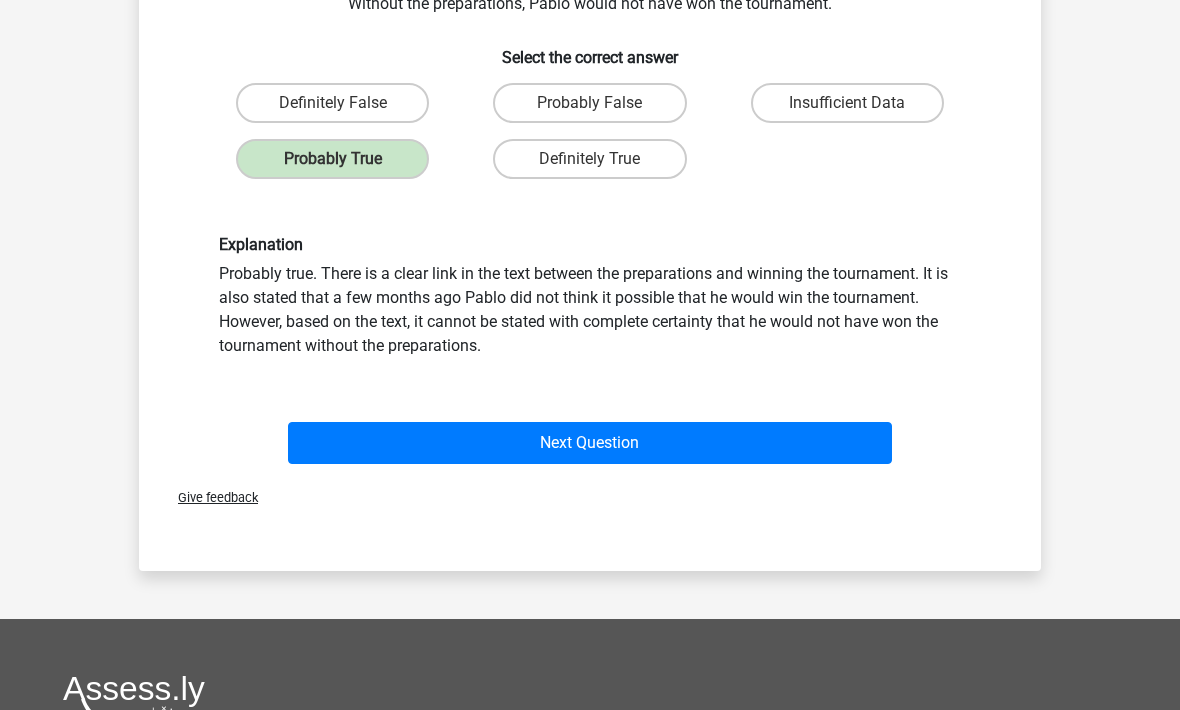 click on "Next Question" at bounding box center (590, 444) 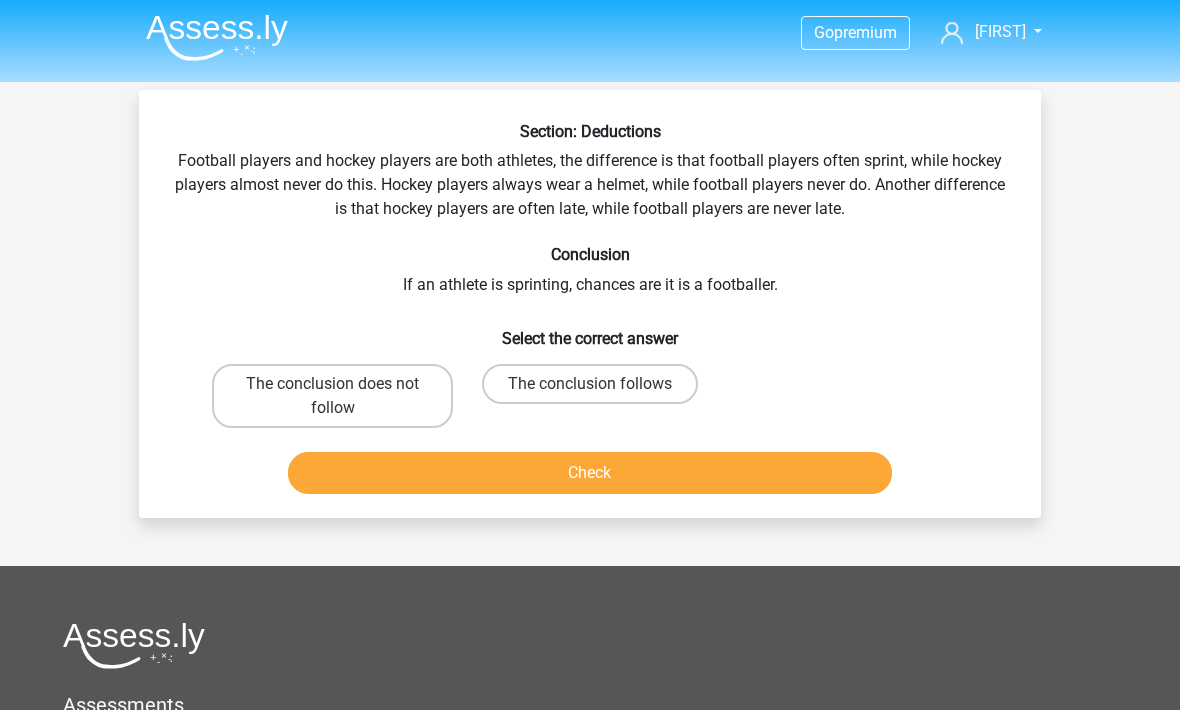 scroll, scrollTop: 59, scrollLeft: 0, axis: vertical 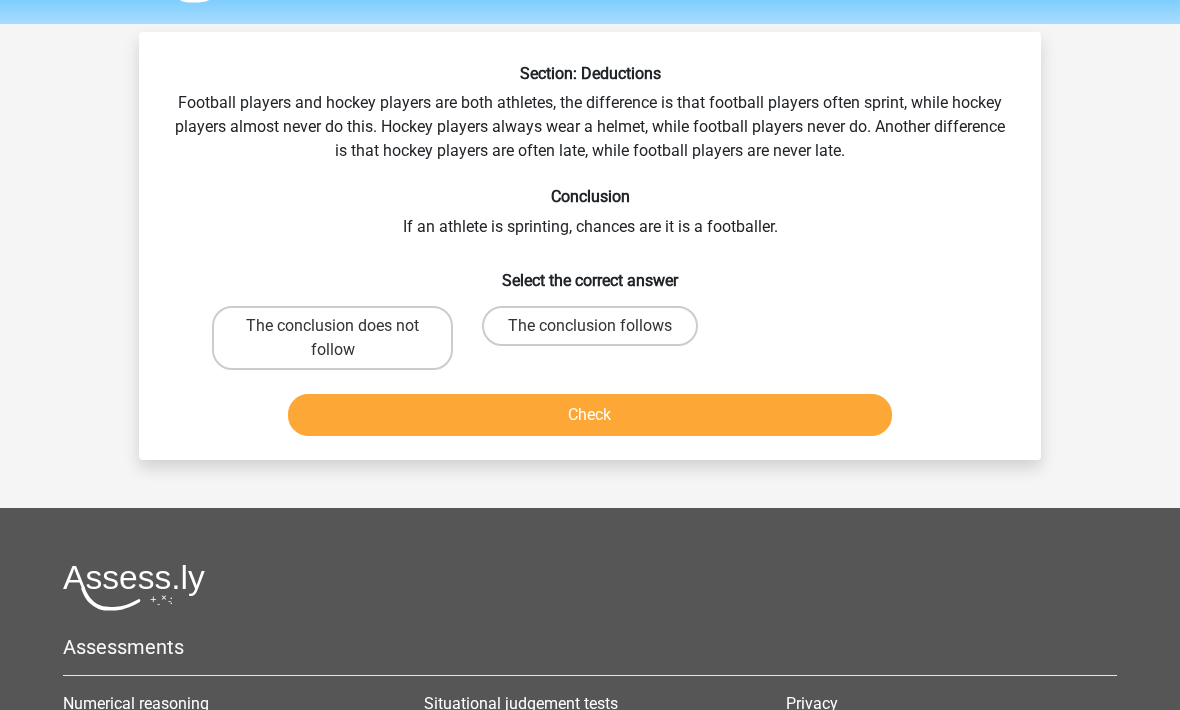 click on "The conclusion does not follow" at bounding box center (332, 339) 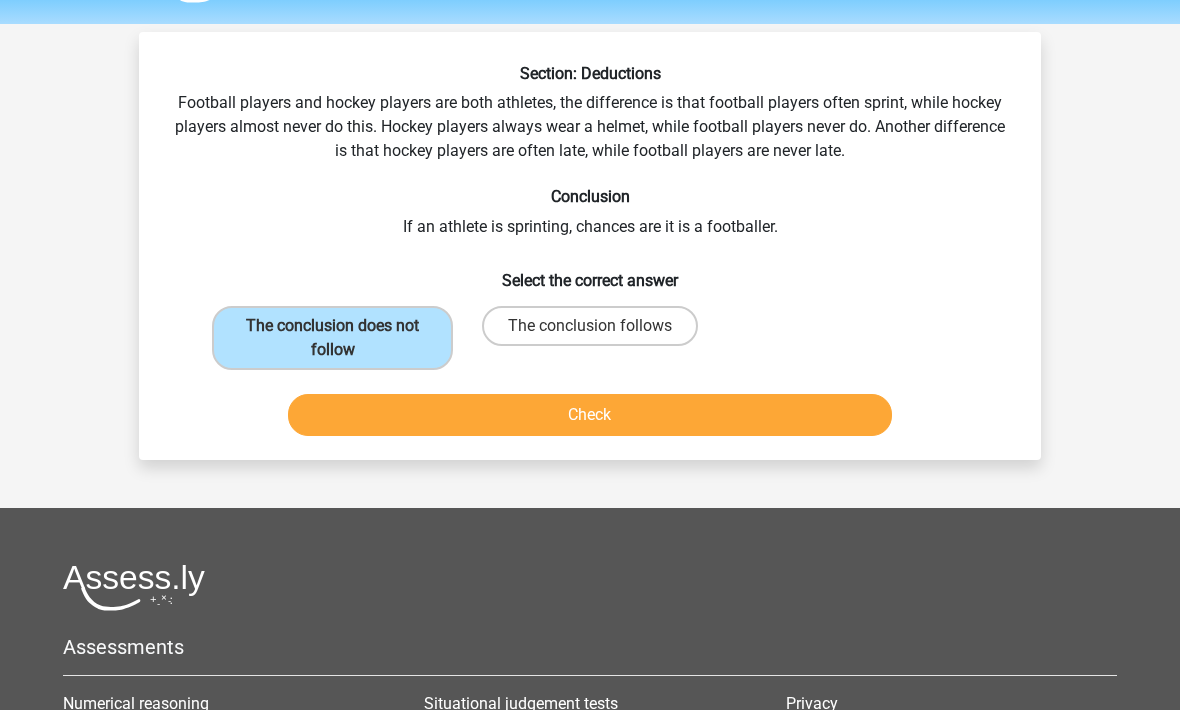 scroll, scrollTop: 60, scrollLeft: 0, axis: vertical 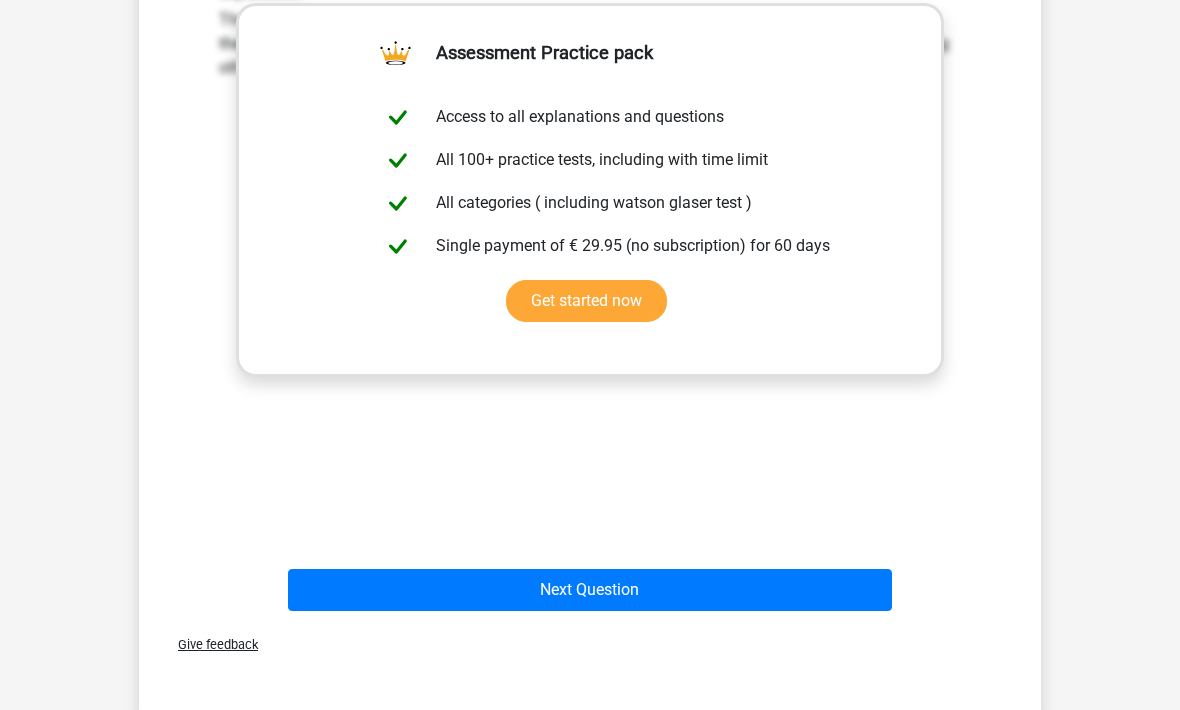 click on "Next Question" at bounding box center [590, 590] 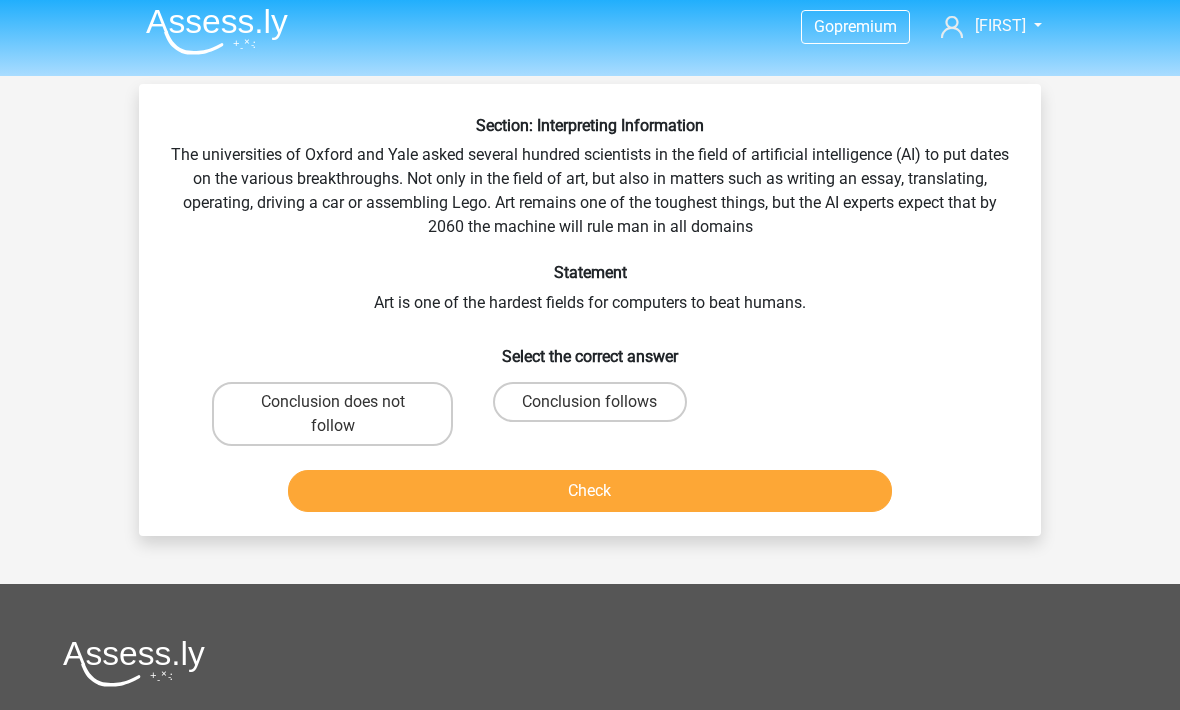 scroll, scrollTop: 0, scrollLeft: 0, axis: both 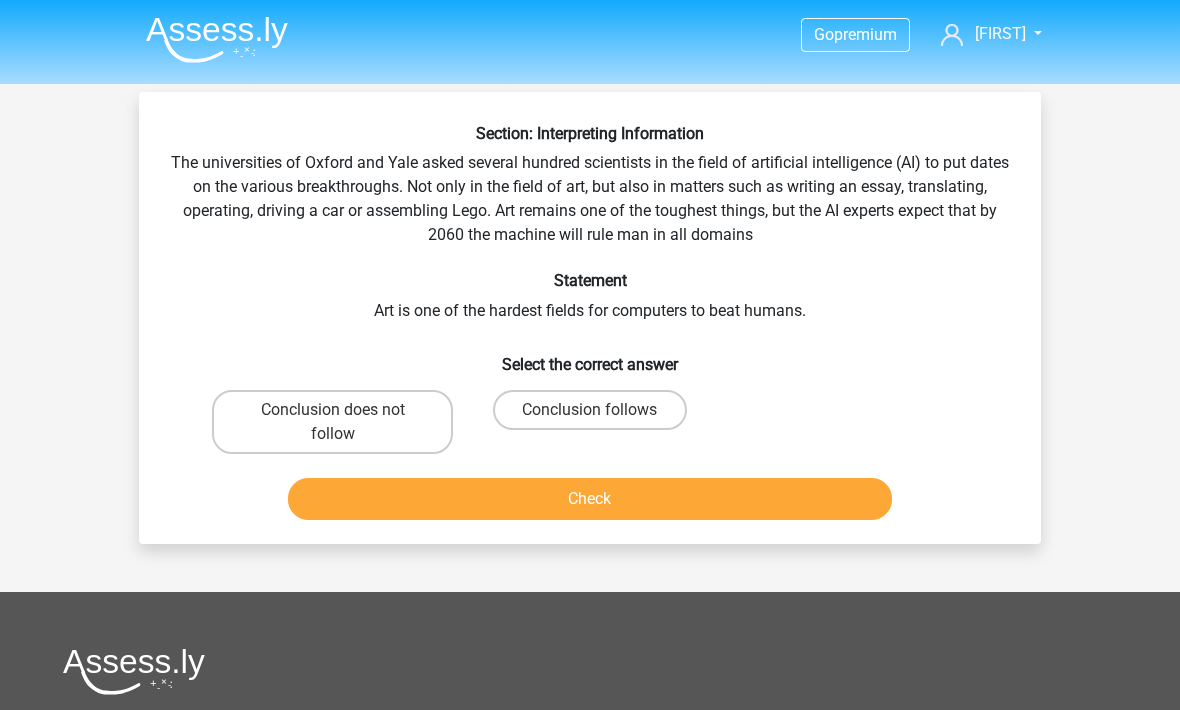 click on "Conclusion does not follow" at bounding box center [339, 416] 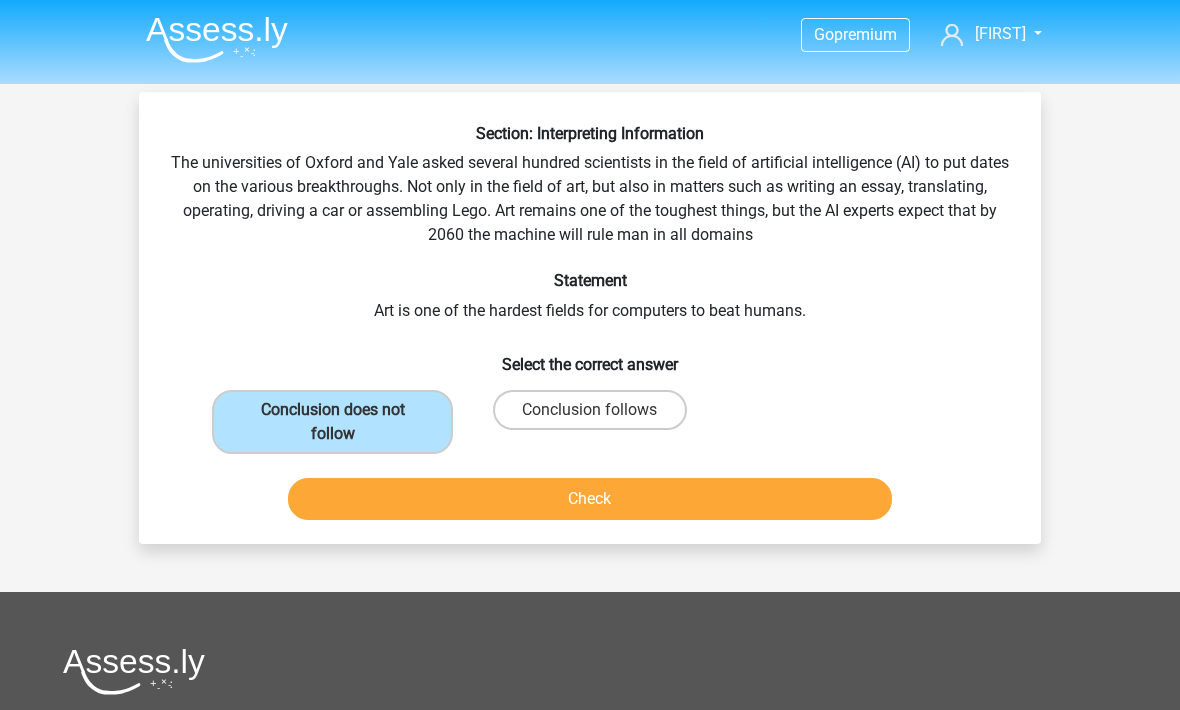 click on "Check" at bounding box center (590, 499) 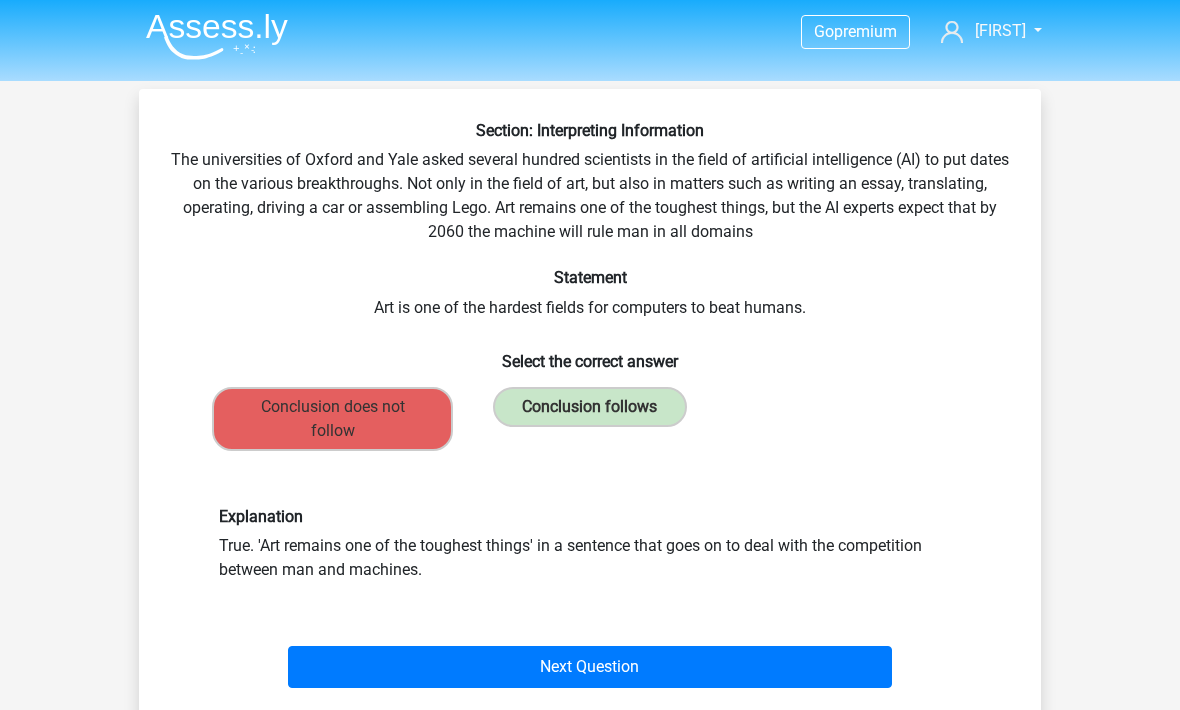 scroll, scrollTop: 11, scrollLeft: 0, axis: vertical 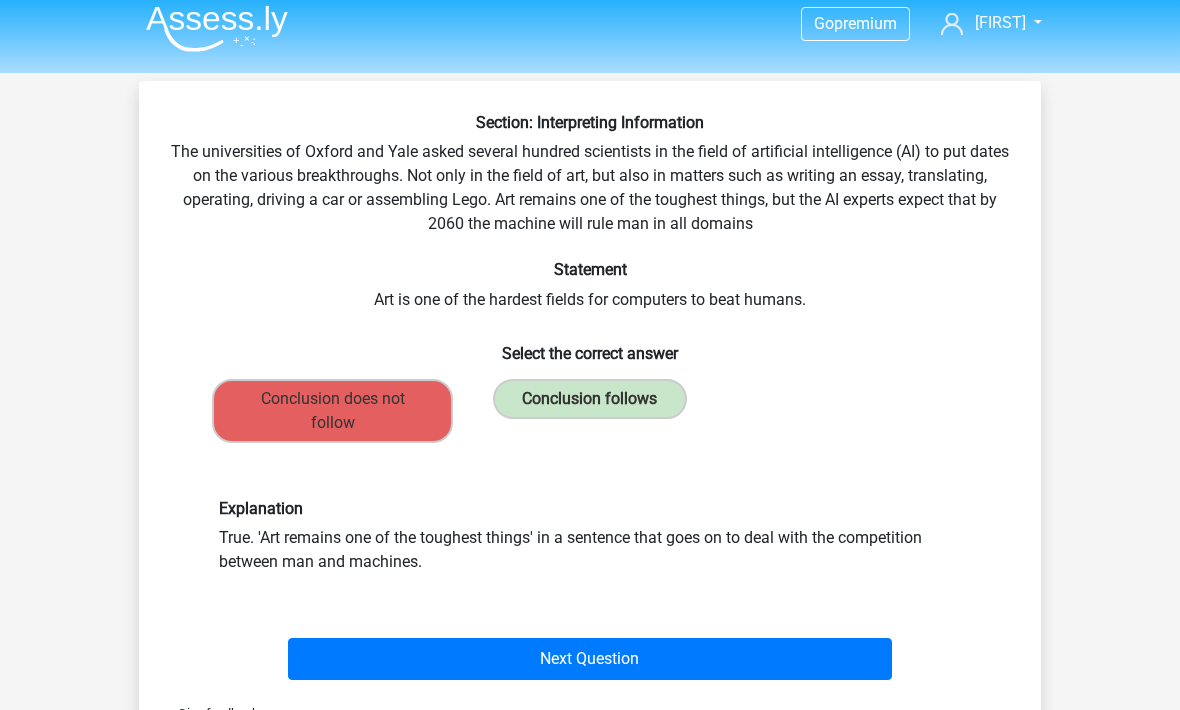 click on "Conclusion follows" at bounding box center (589, 399) 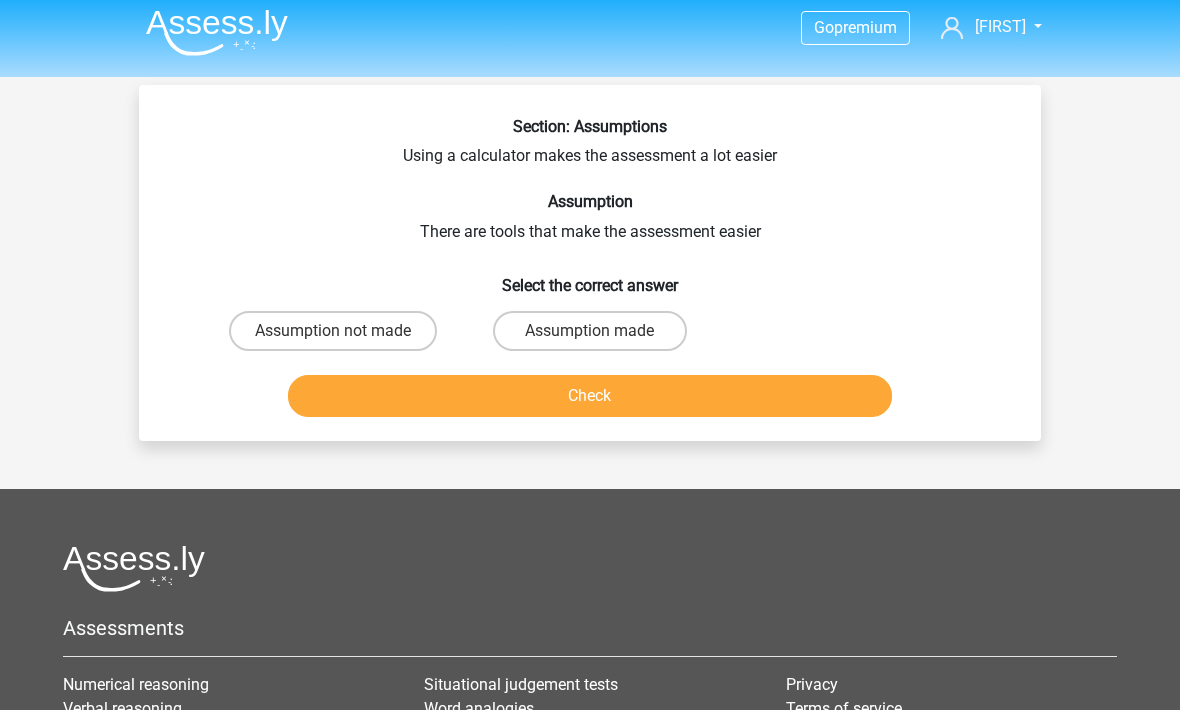 scroll, scrollTop: 0, scrollLeft: 0, axis: both 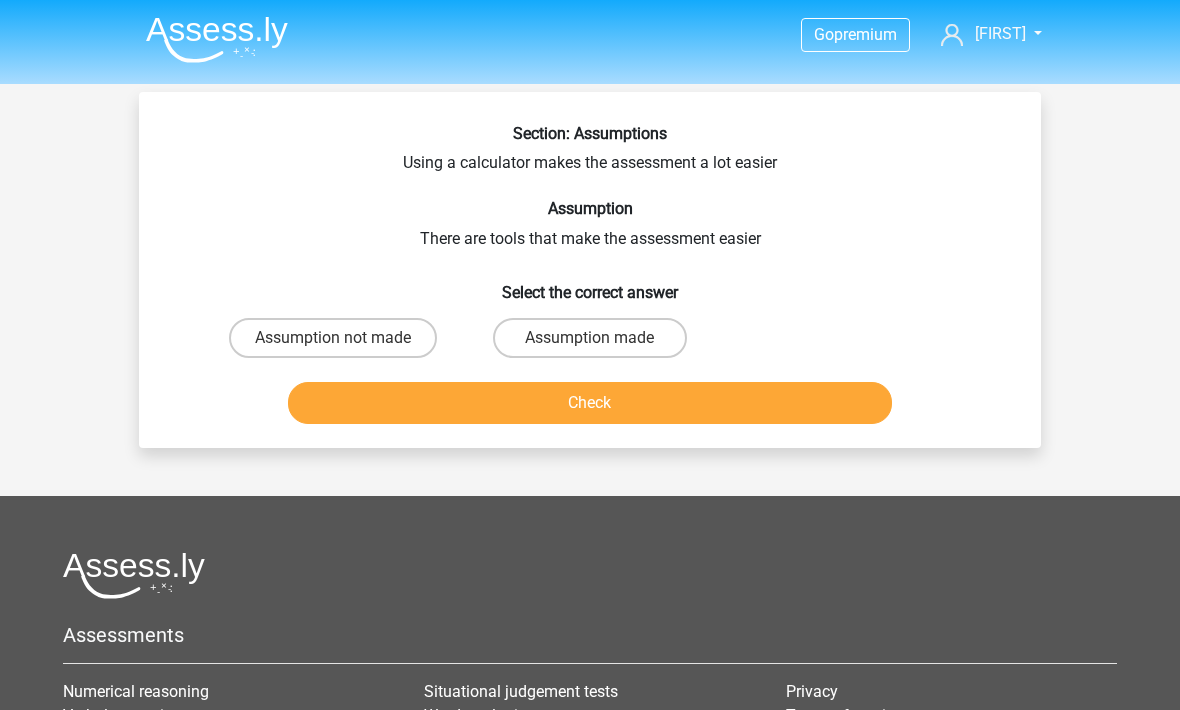 click on "Assumption made" at bounding box center (596, 344) 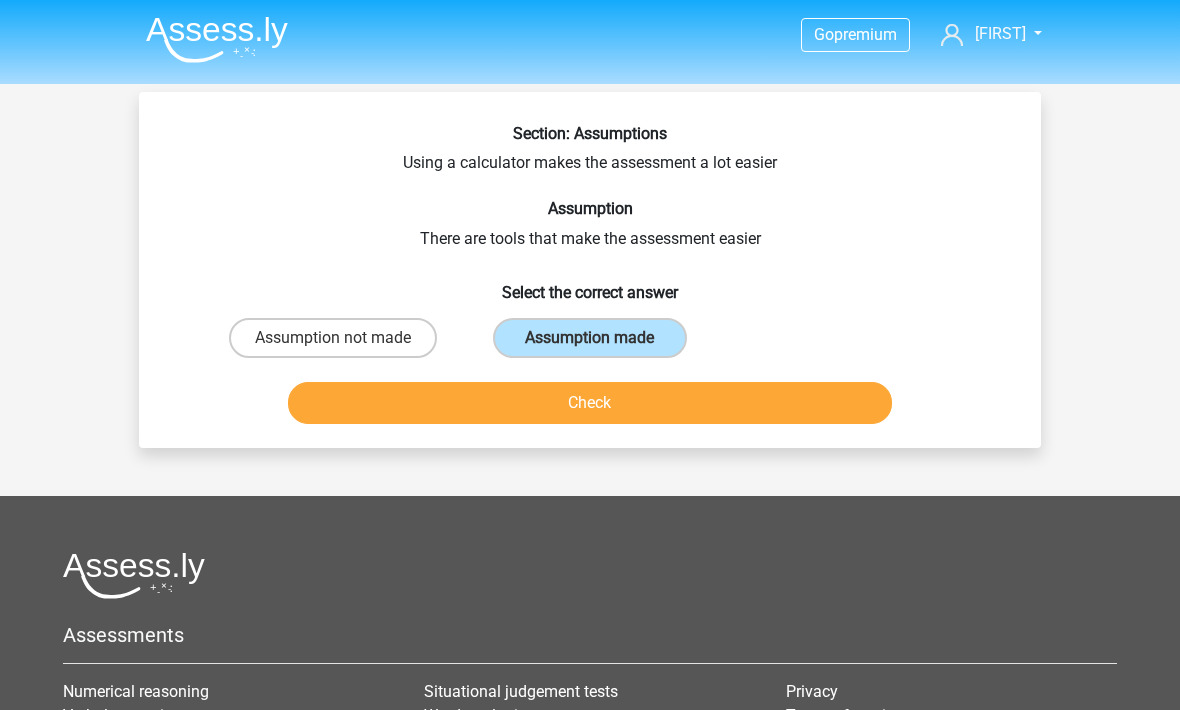 click on "Check" at bounding box center (590, 403) 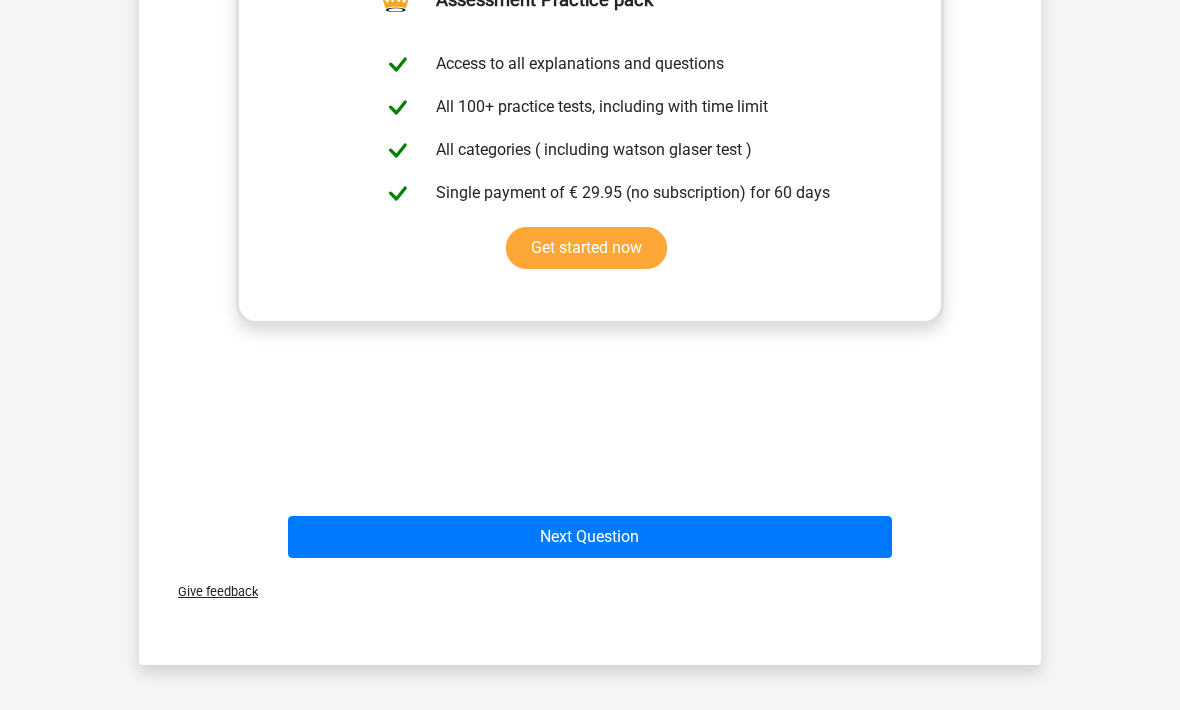 scroll, scrollTop: 512, scrollLeft: 0, axis: vertical 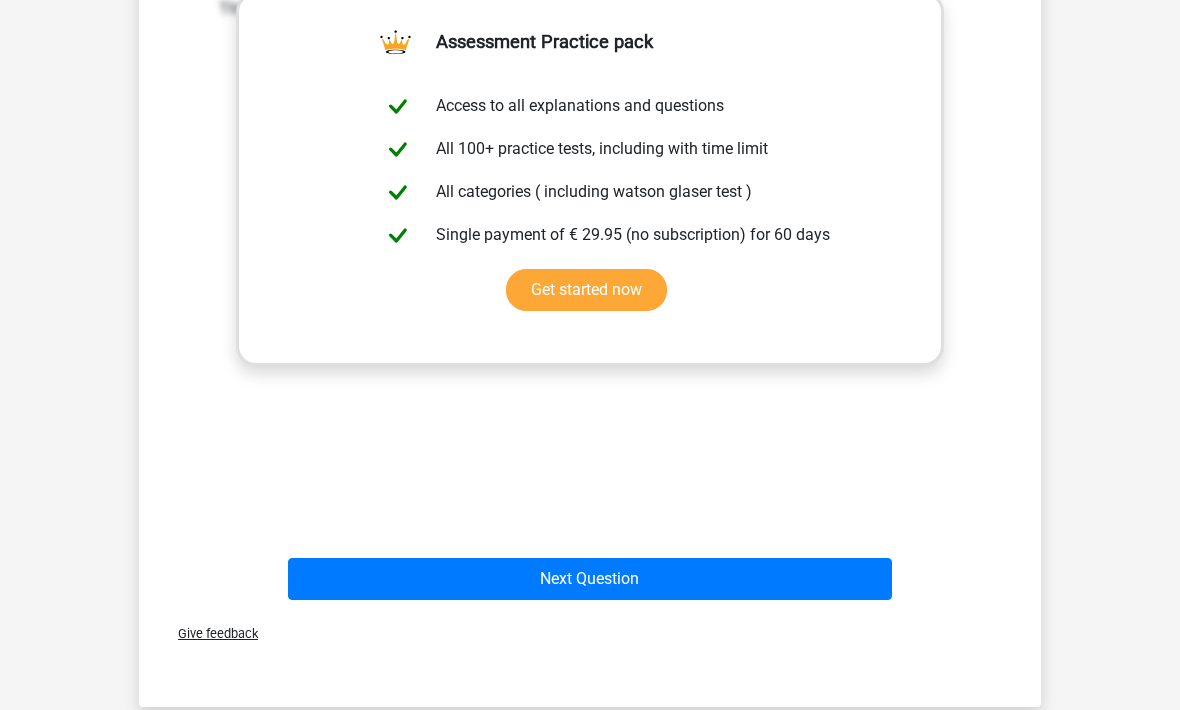 click on "Next Question" at bounding box center [590, 580] 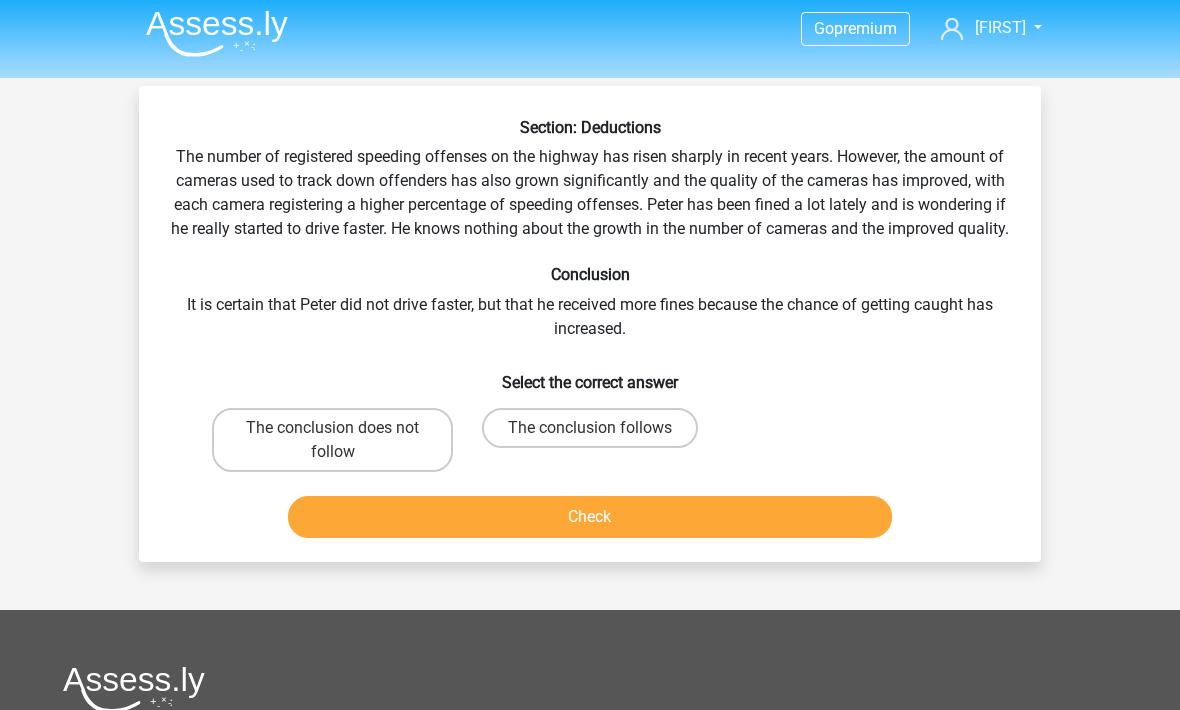 scroll, scrollTop: 0, scrollLeft: 0, axis: both 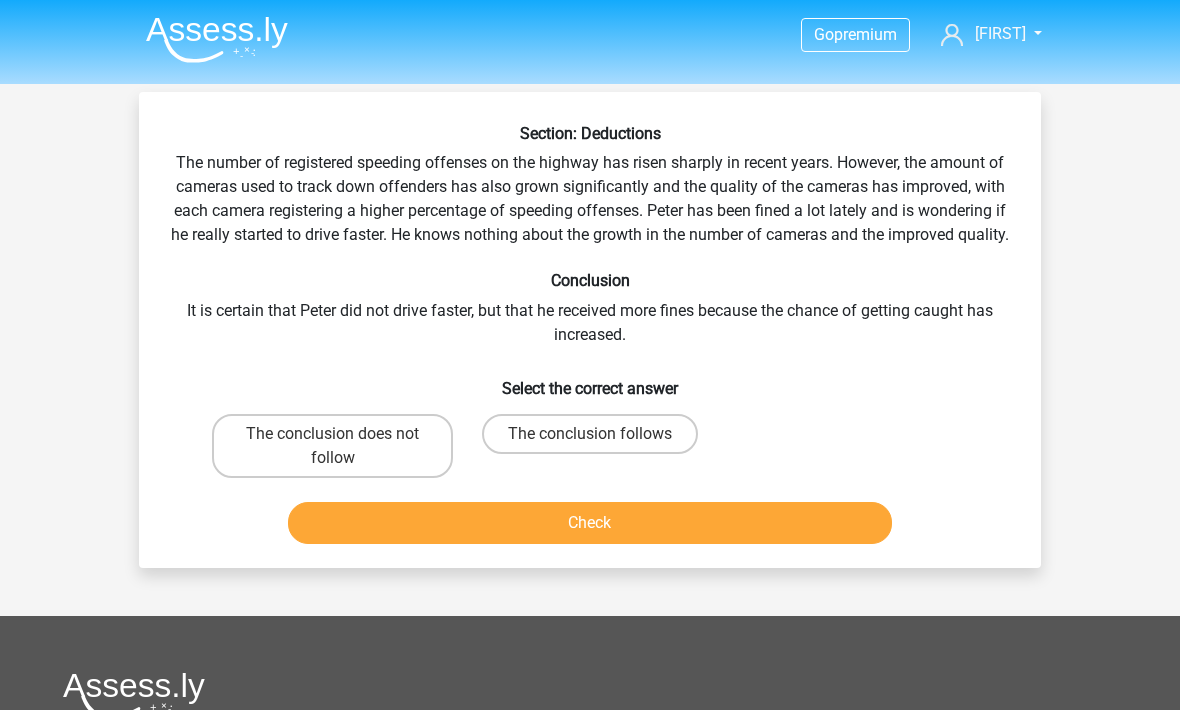click on "The conclusion does not follow" at bounding box center (332, 446) 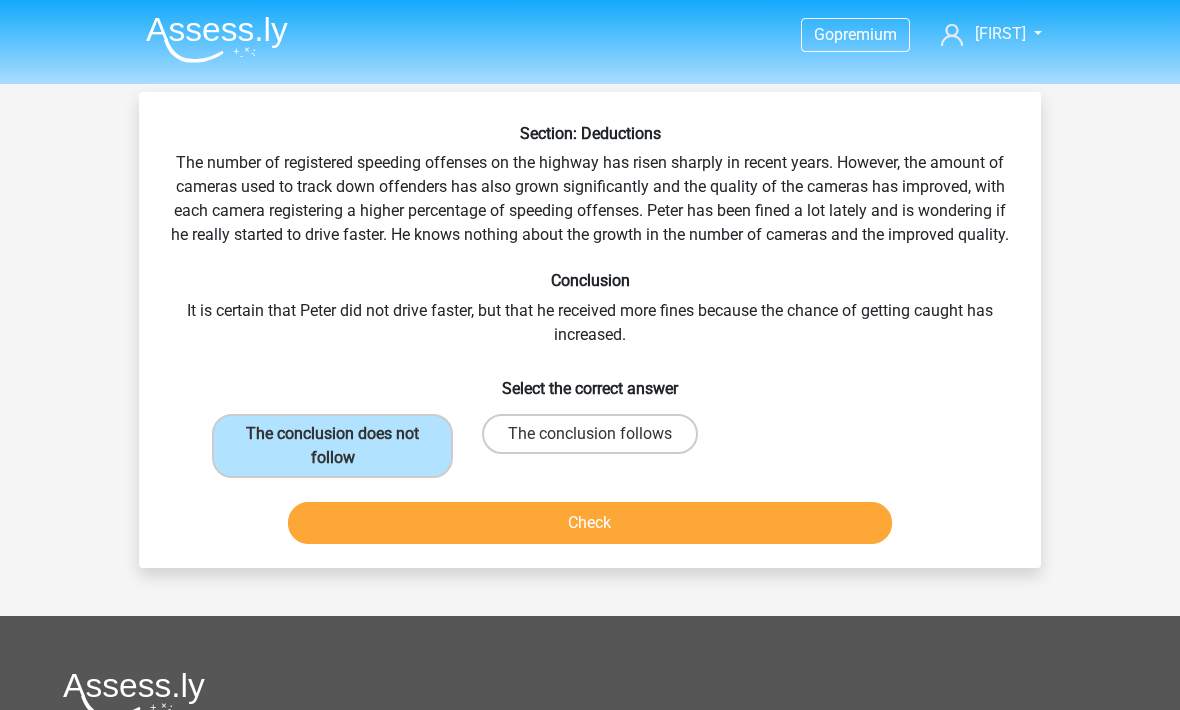 click on "Check" at bounding box center (590, 523) 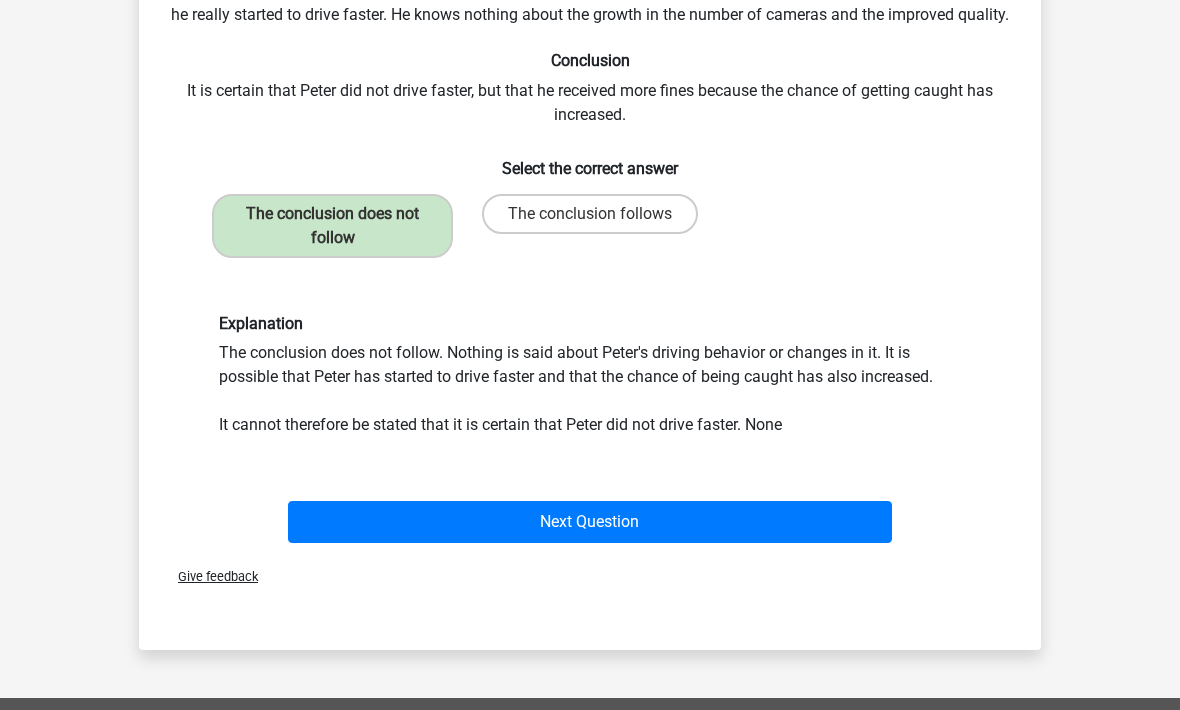 scroll, scrollTop: 220, scrollLeft: 0, axis: vertical 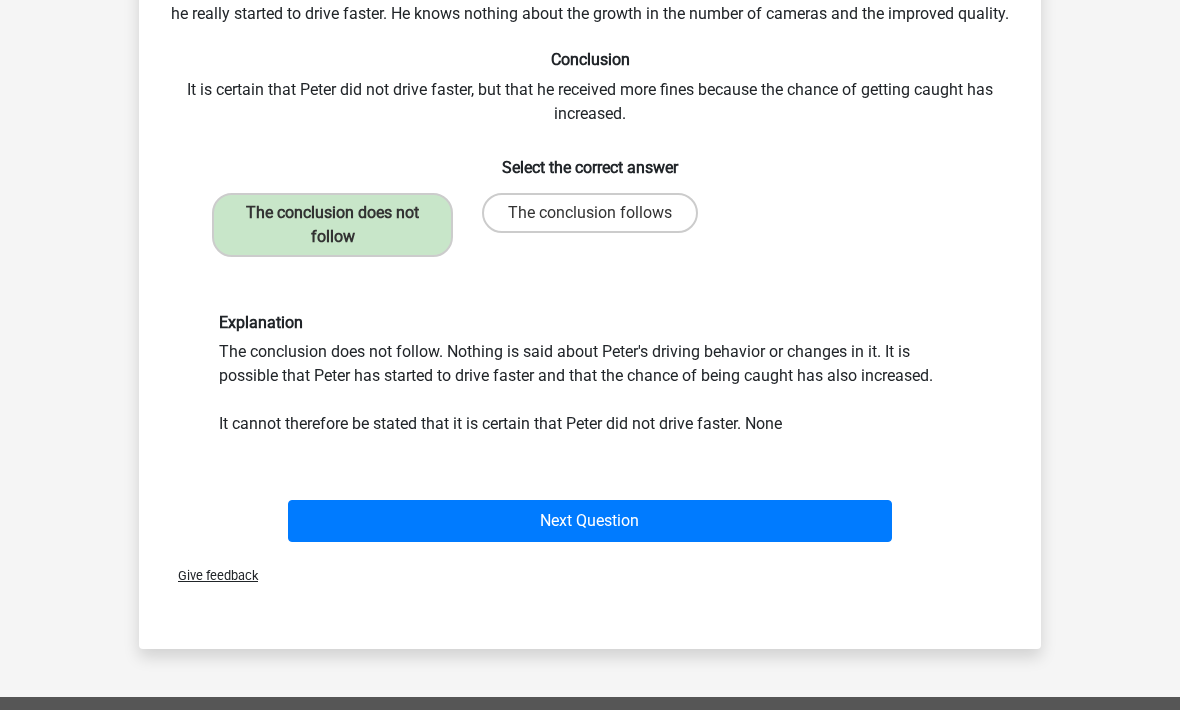 click on "Next Question" at bounding box center [590, 522] 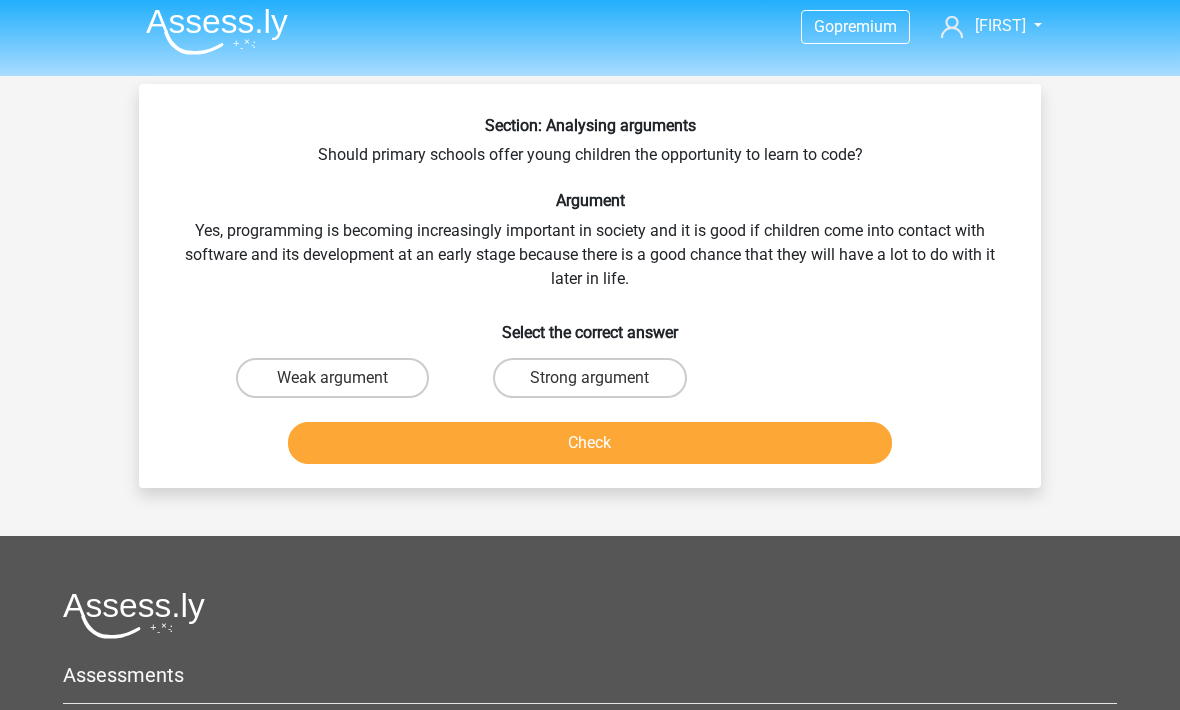 scroll, scrollTop: 0, scrollLeft: 0, axis: both 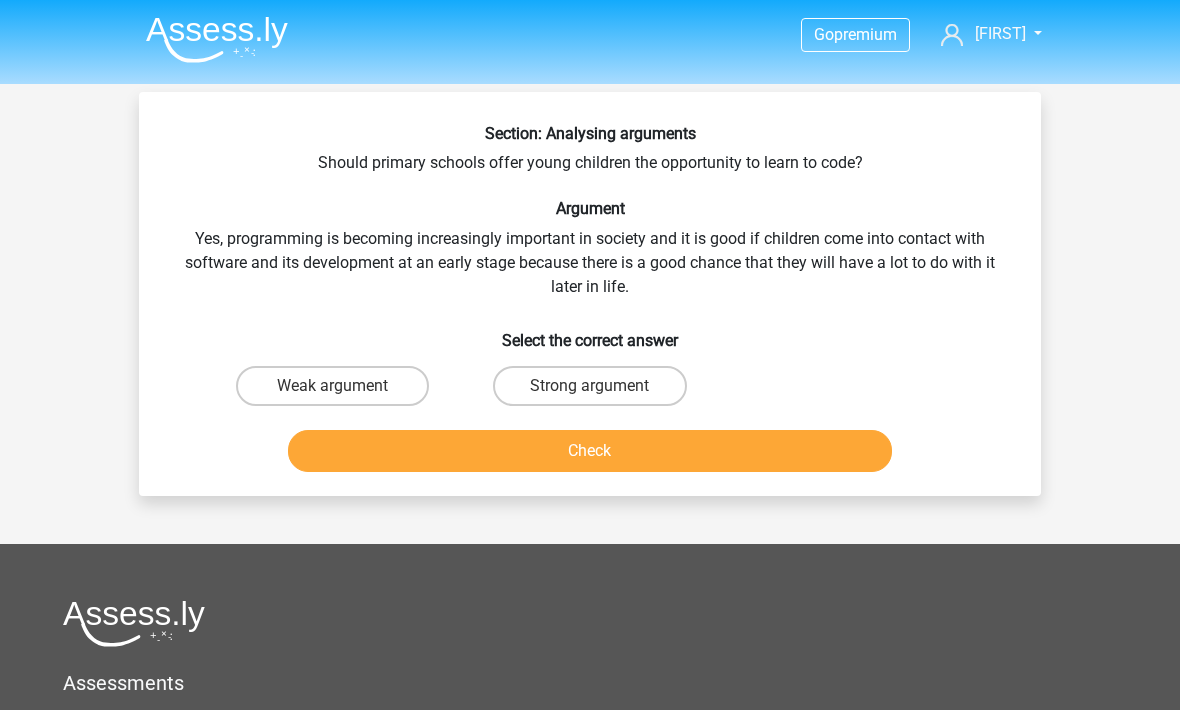 click on "Strong argument" at bounding box center [589, 386] 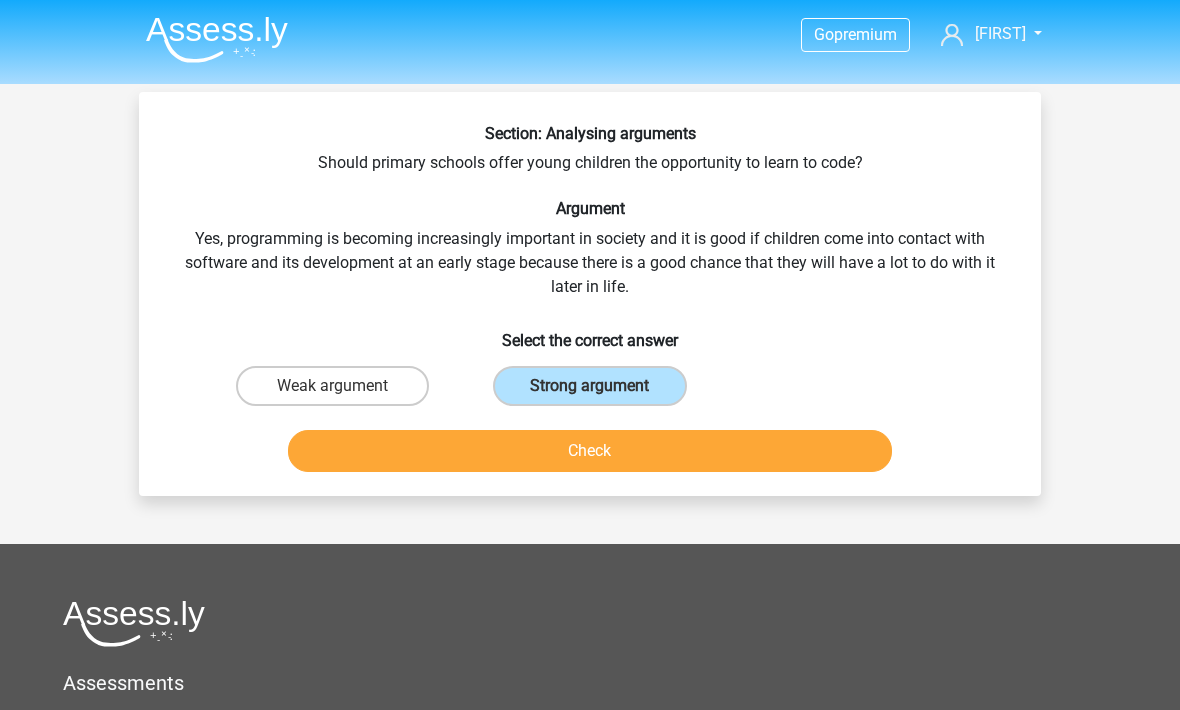 click on "Check" at bounding box center [590, 451] 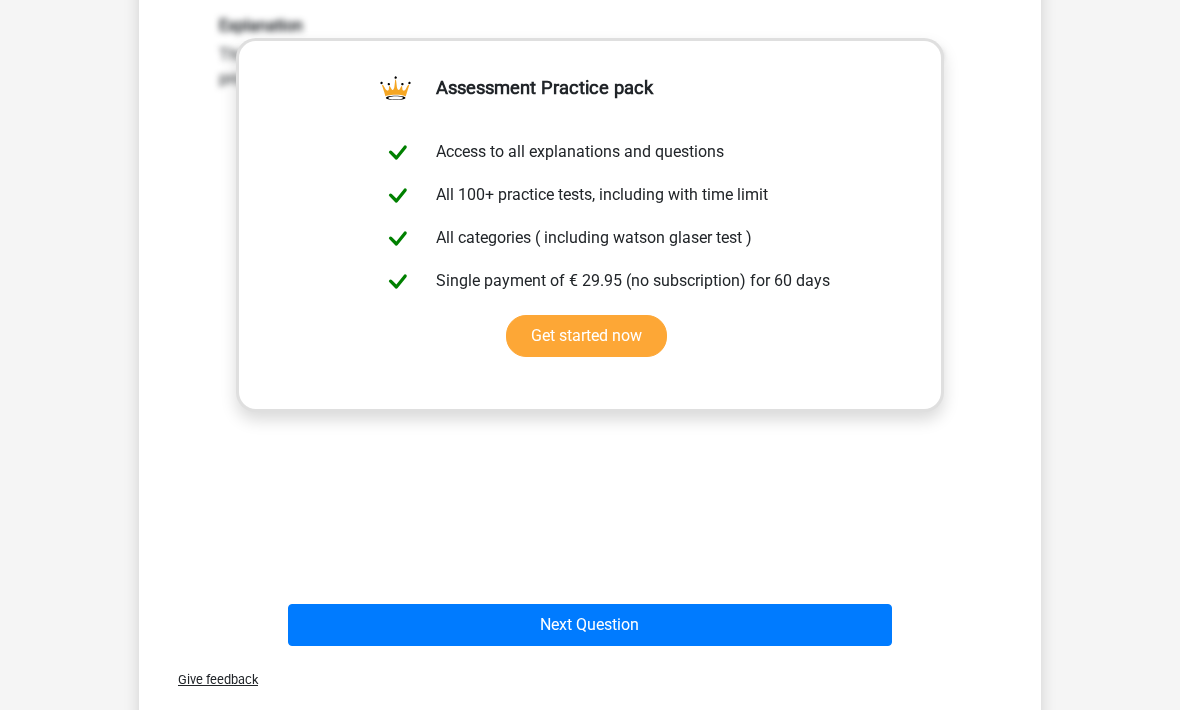 click on "Next Question" at bounding box center [590, 626] 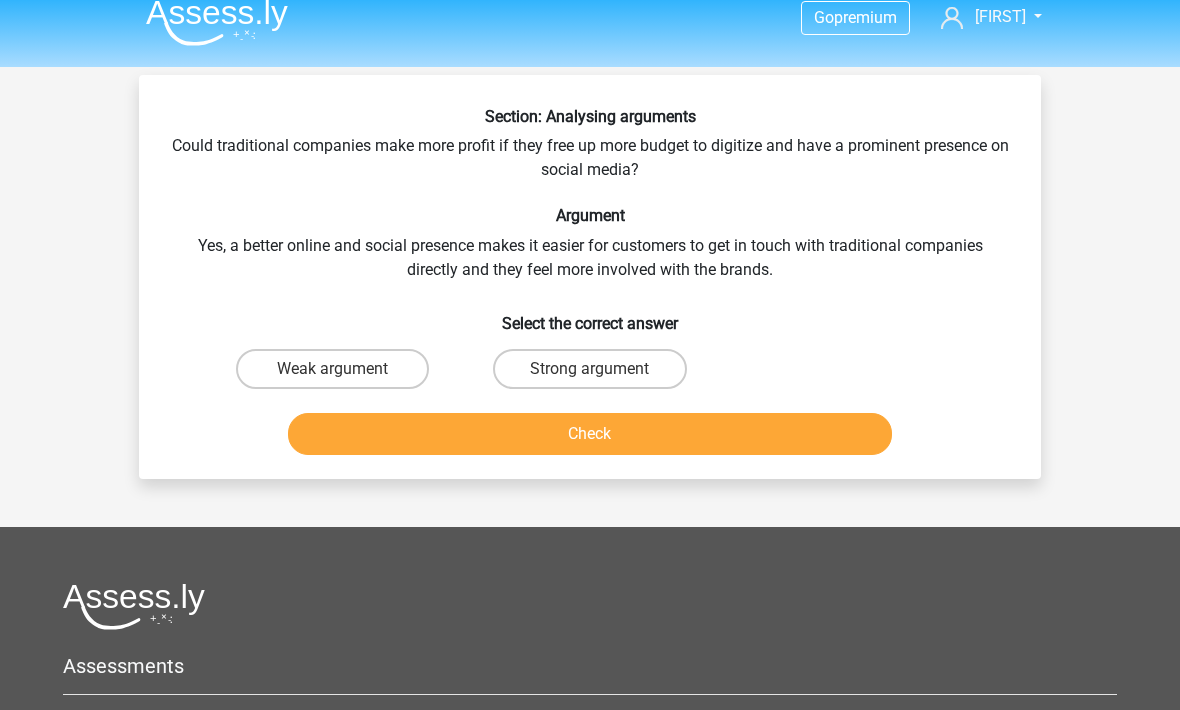 scroll, scrollTop: 17, scrollLeft: 0, axis: vertical 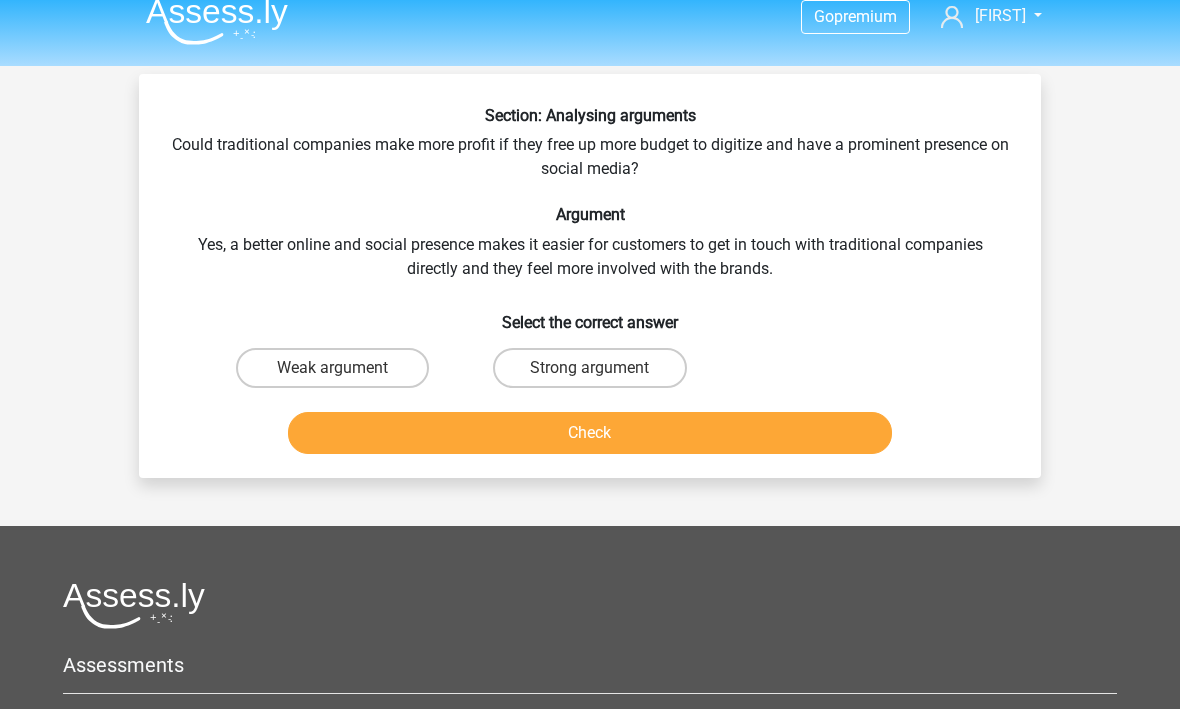 click on "Weak argument" at bounding box center [332, 369] 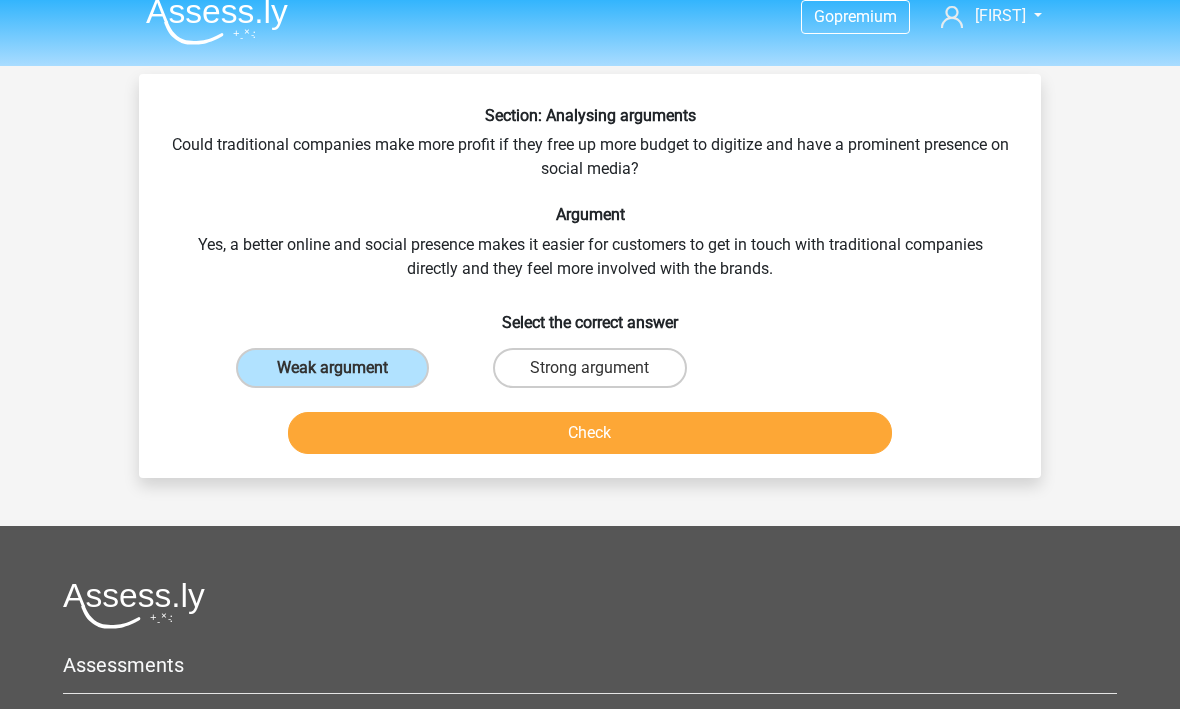 scroll, scrollTop: 18, scrollLeft: 0, axis: vertical 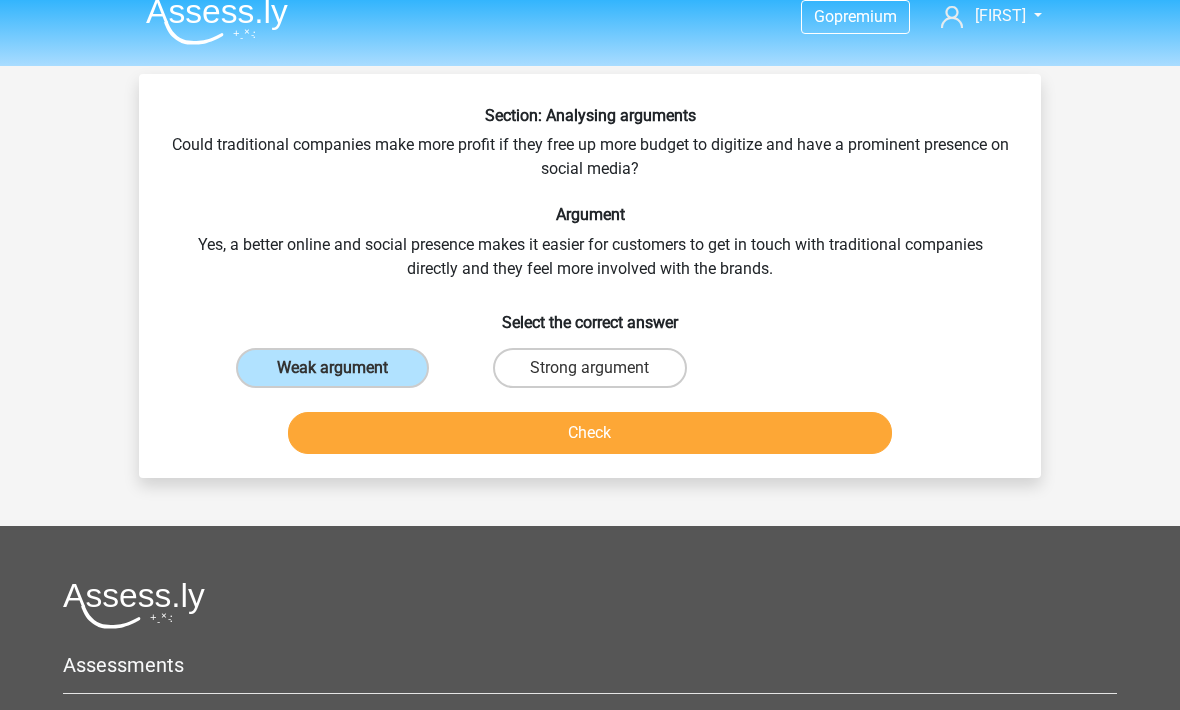 click on "Check" at bounding box center [590, 433] 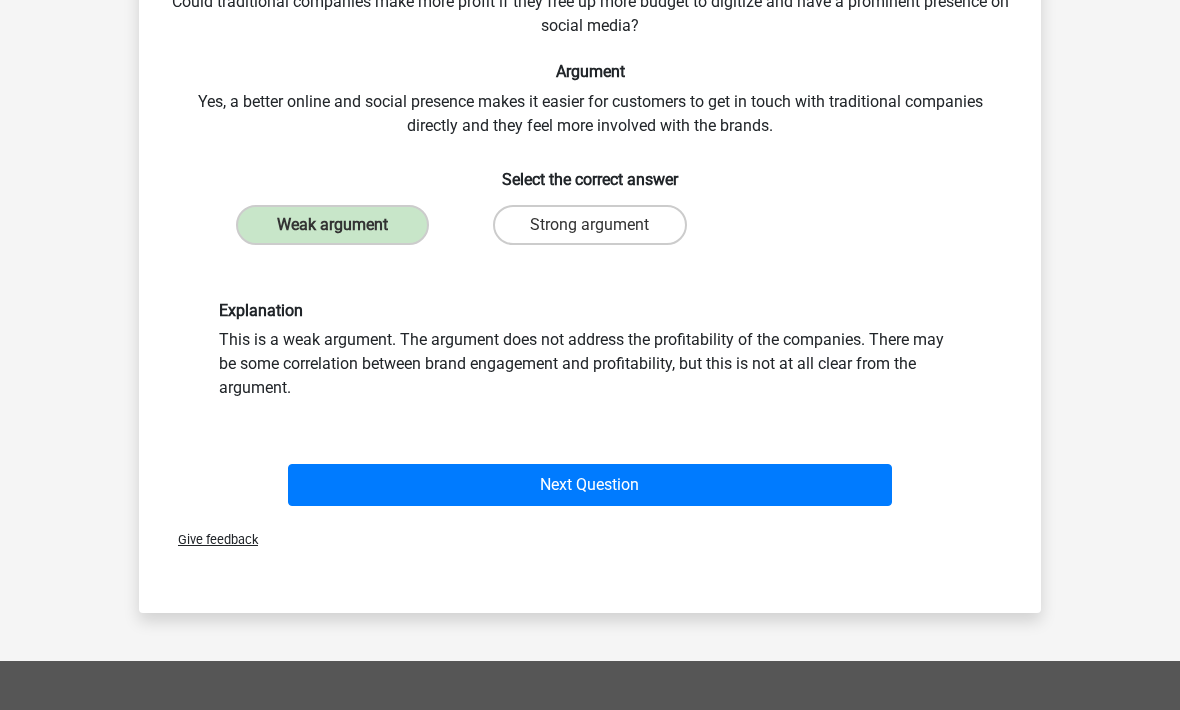 scroll, scrollTop: 162, scrollLeft: 0, axis: vertical 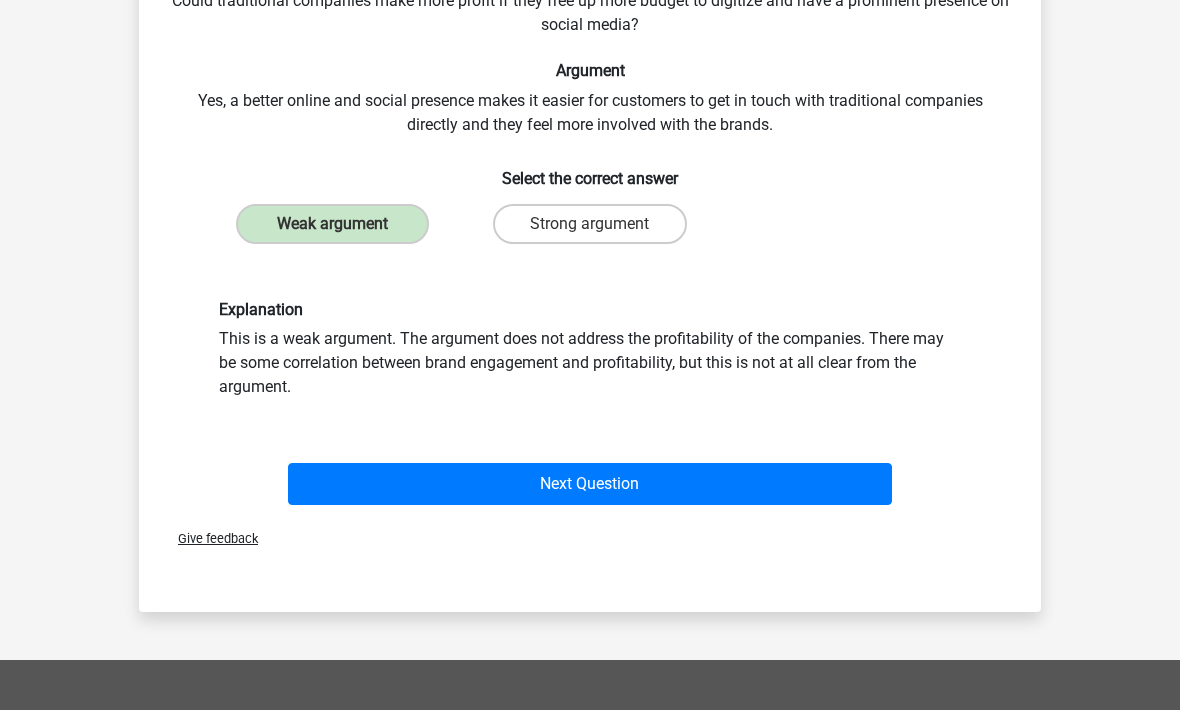 click on "Next Question" at bounding box center [590, 484] 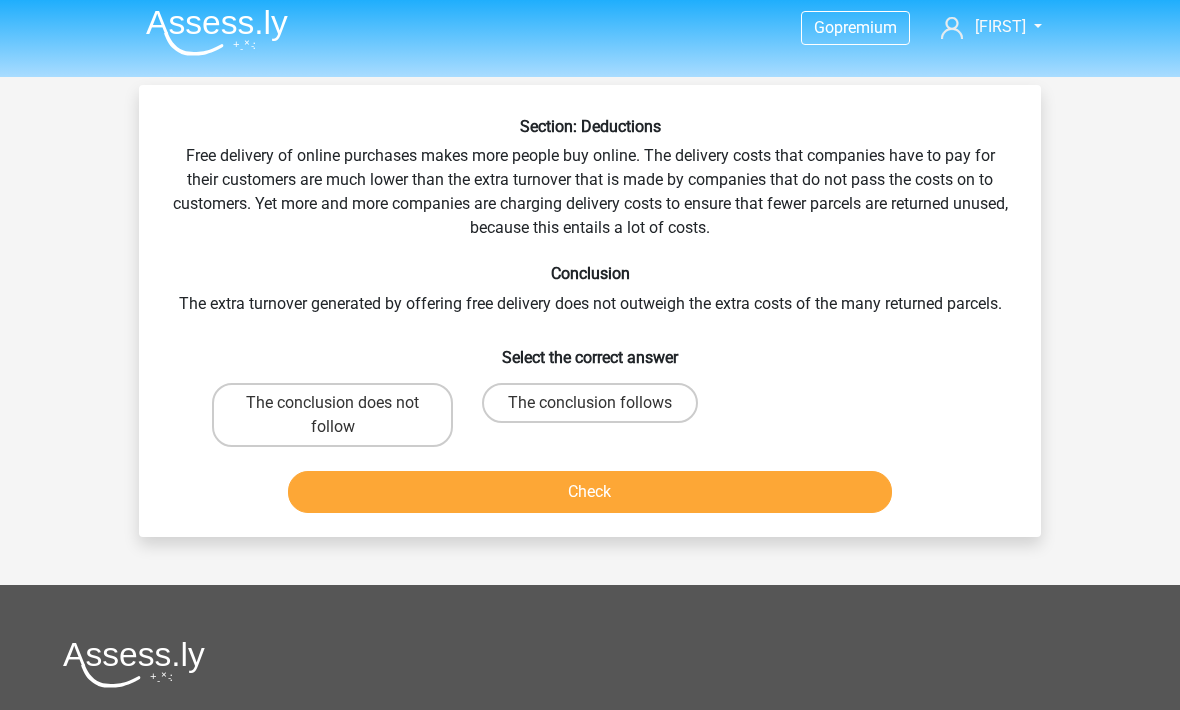 scroll, scrollTop: 0, scrollLeft: 0, axis: both 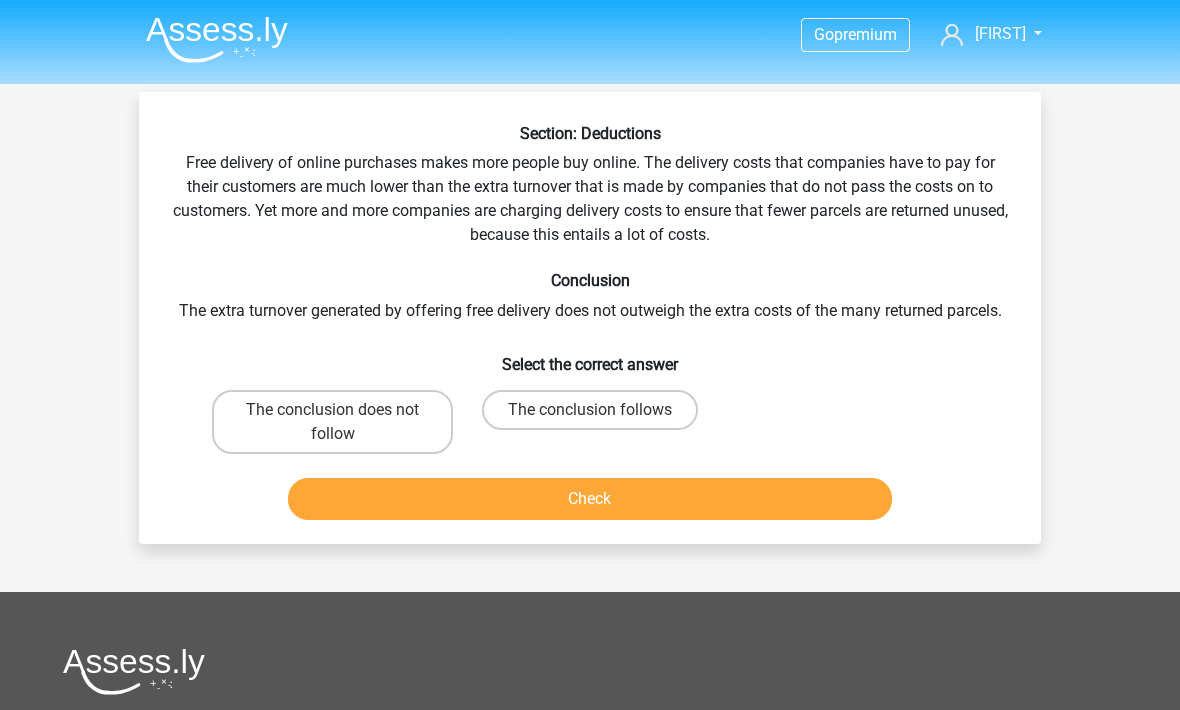click on "Go  premium
Gordon
grdwl27@btinternet.com" at bounding box center (590, 560) 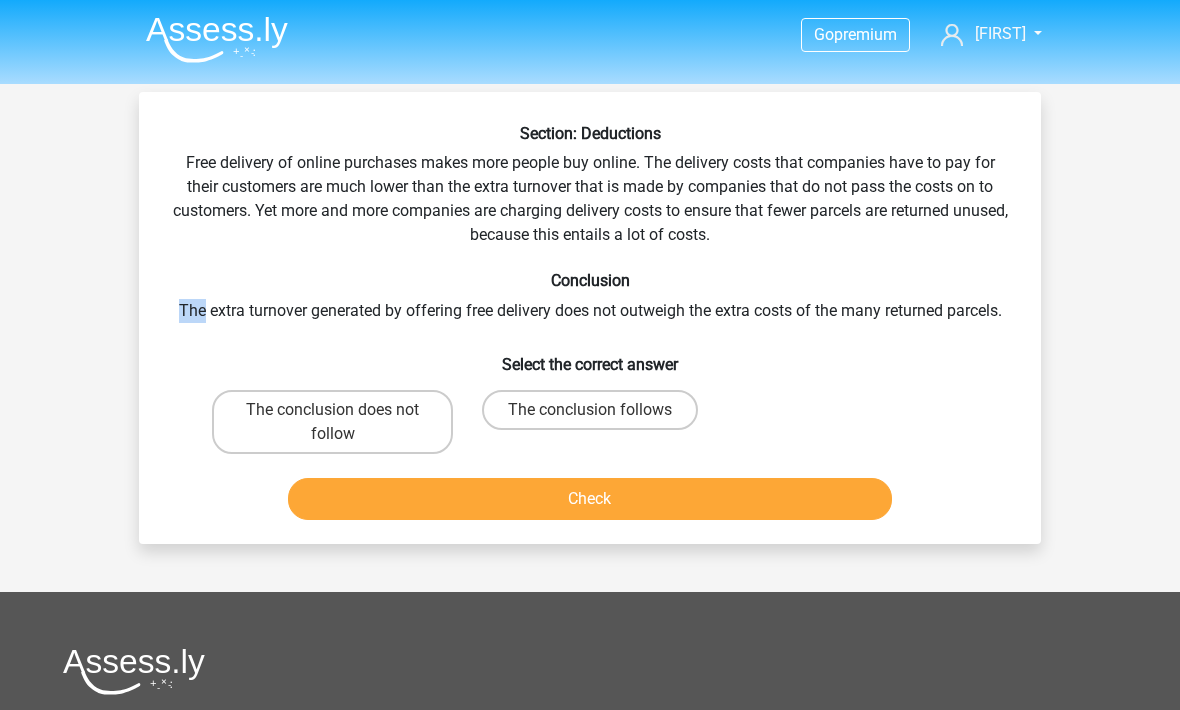 click on "The conclusion does not follow" at bounding box center [332, 422] 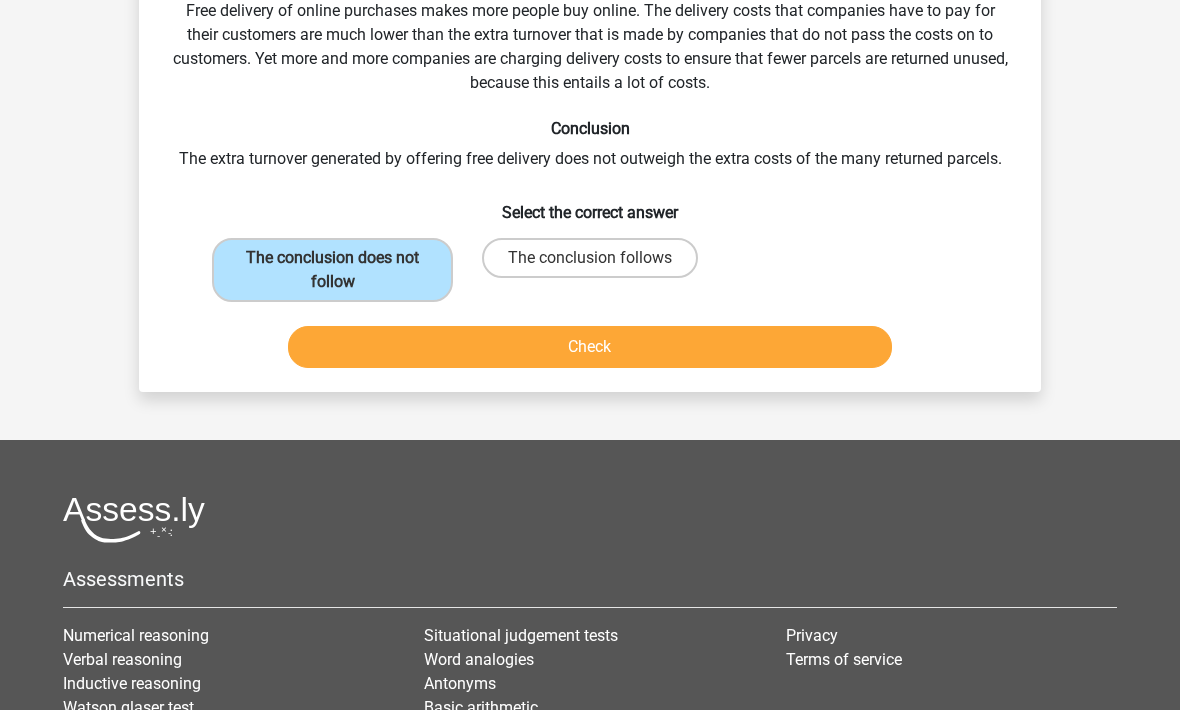 scroll, scrollTop: 147, scrollLeft: 0, axis: vertical 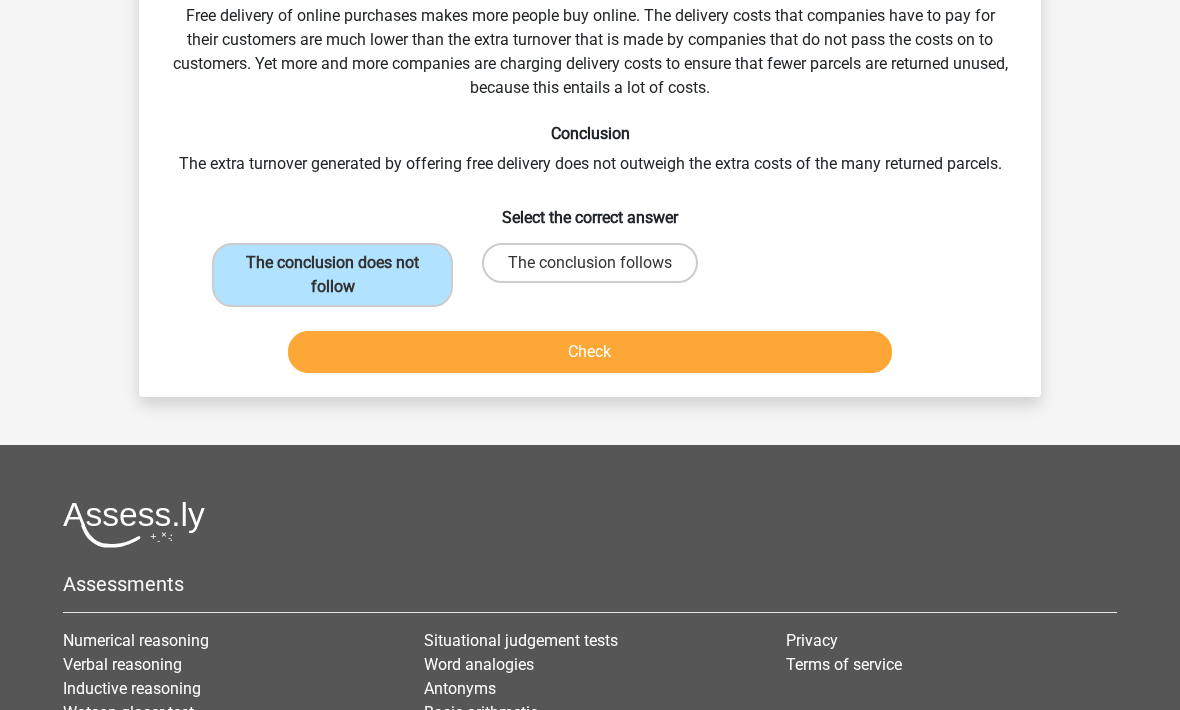 click on "Check" at bounding box center (590, 352) 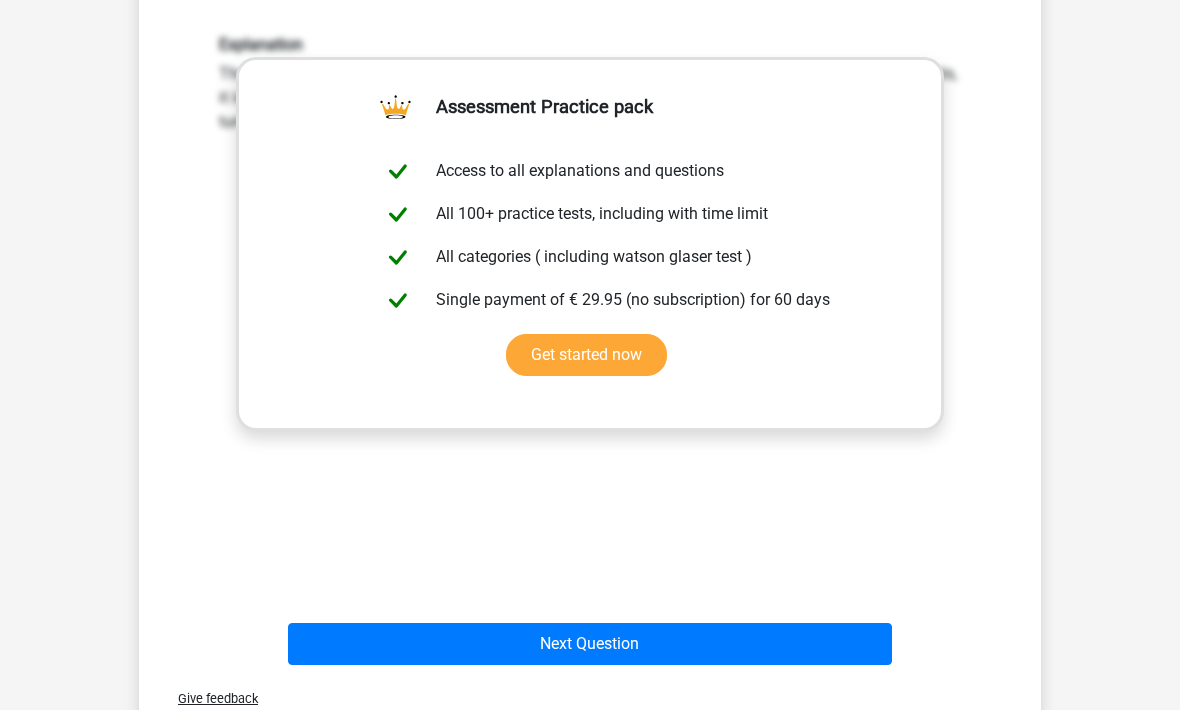 scroll, scrollTop: 499, scrollLeft: 0, axis: vertical 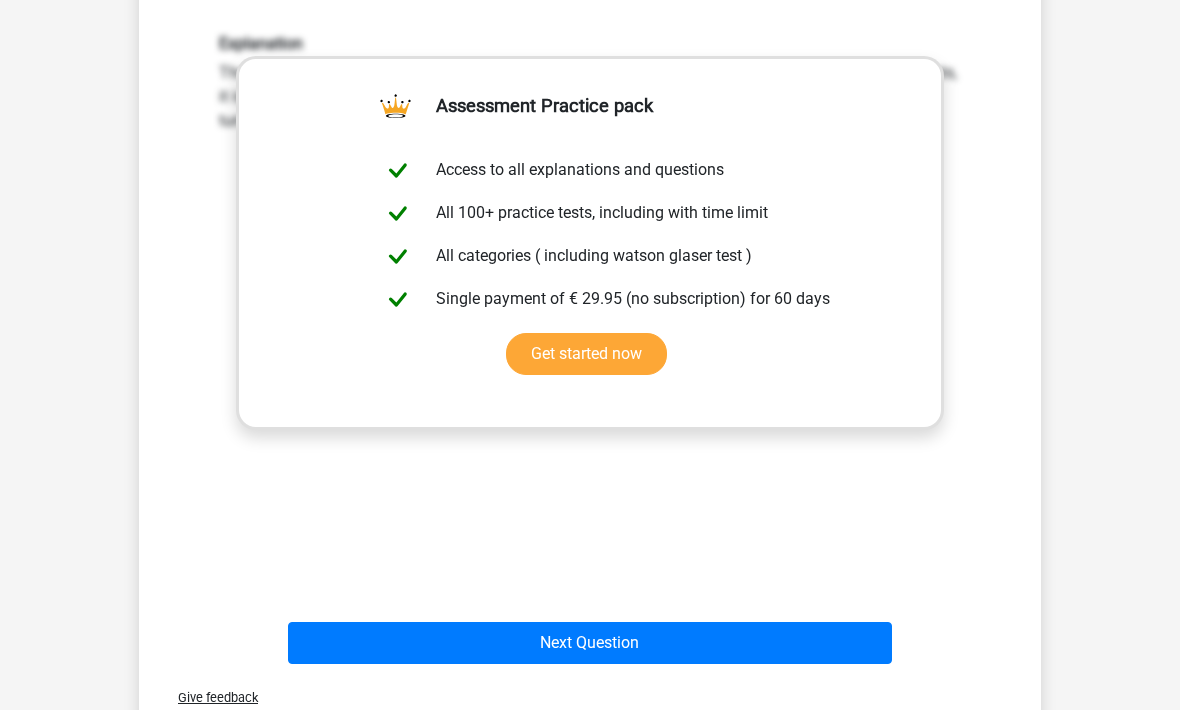 click on "Next Question" at bounding box center (590, 644) 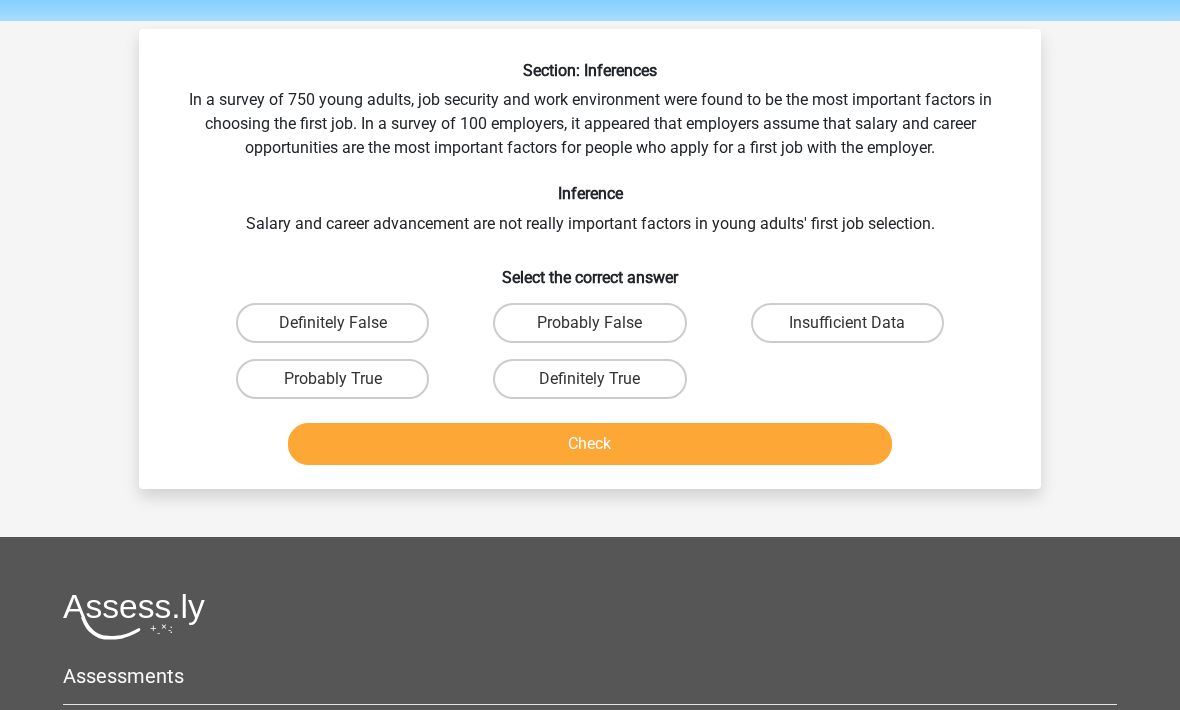 scroll, scrollTop: 63, scrollLeft: 0, axis: vertical 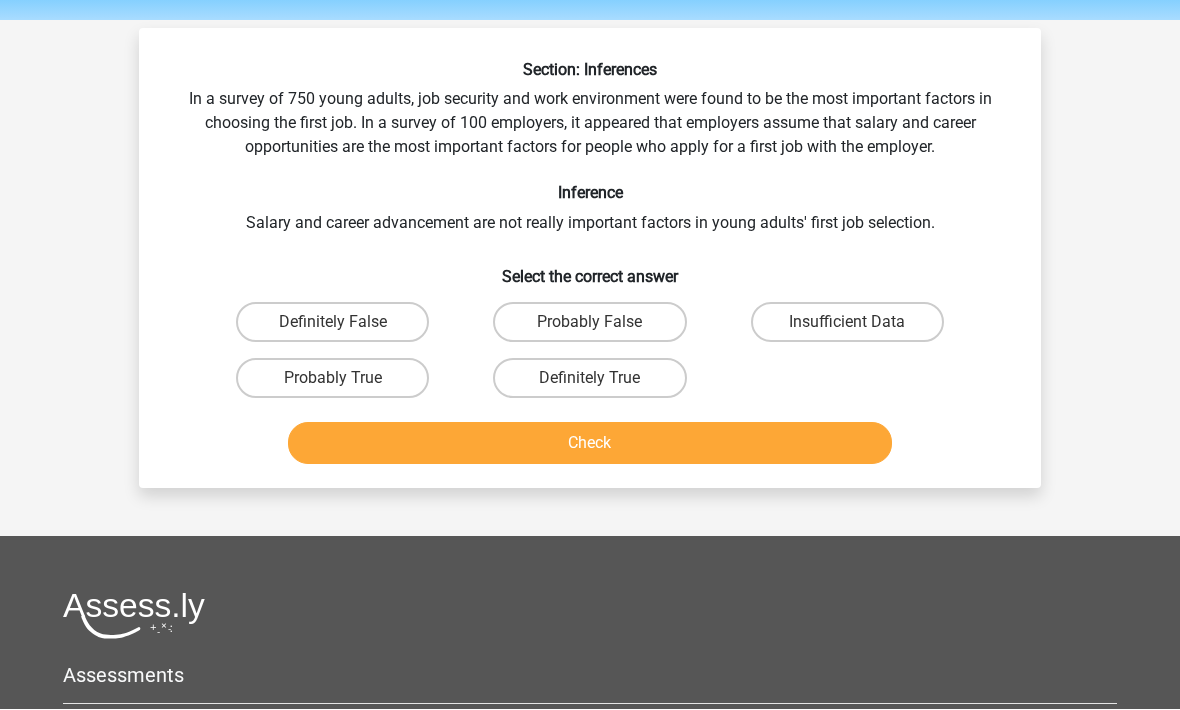 click on "Insufficient Data" at bounding box center [853, 329] 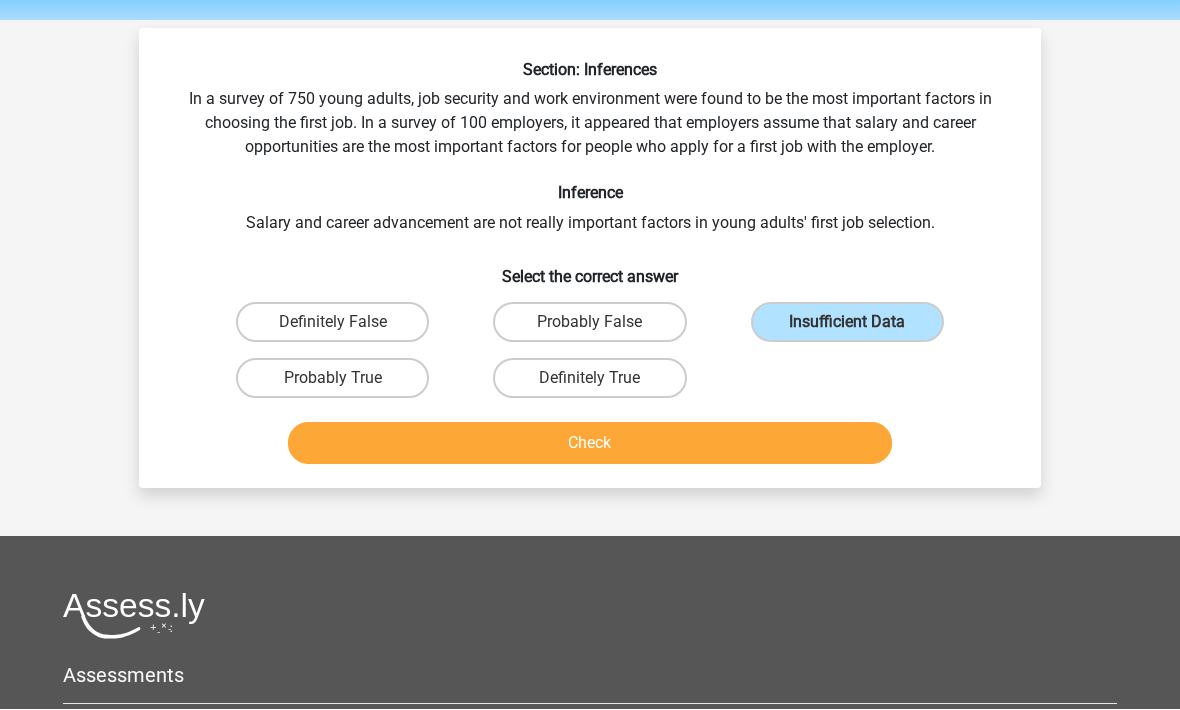scroll, scrollTop: 64, scrollLeft: 0, axis: vertical 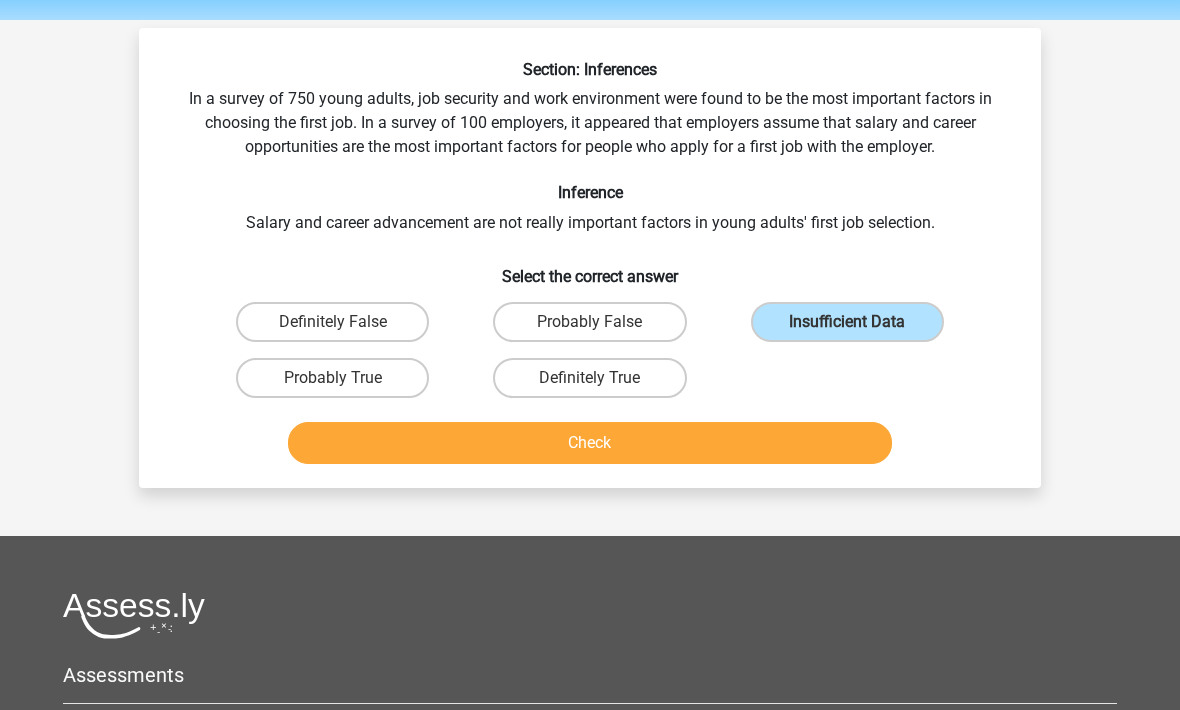 click on "Check" at bounding box center [590, 443] 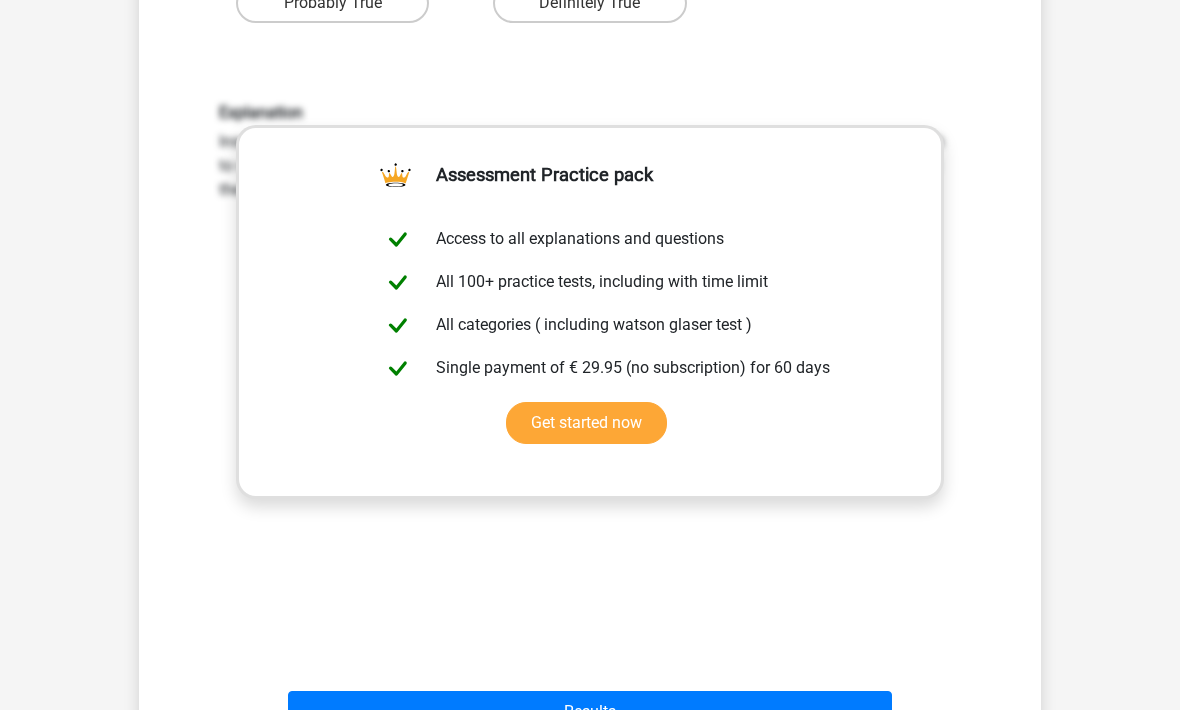 scroll, scrollTop: 475, scrollLeft: 0, axis: vertical 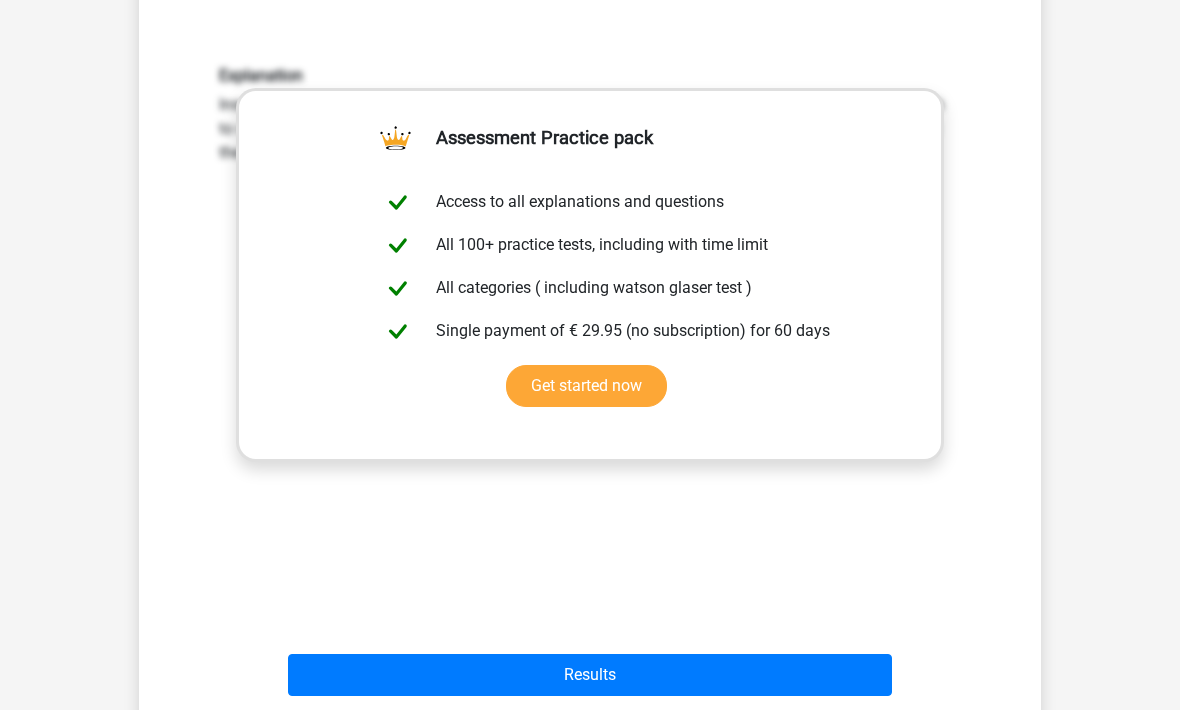 click on "Results" at bounding box center [590, 676] 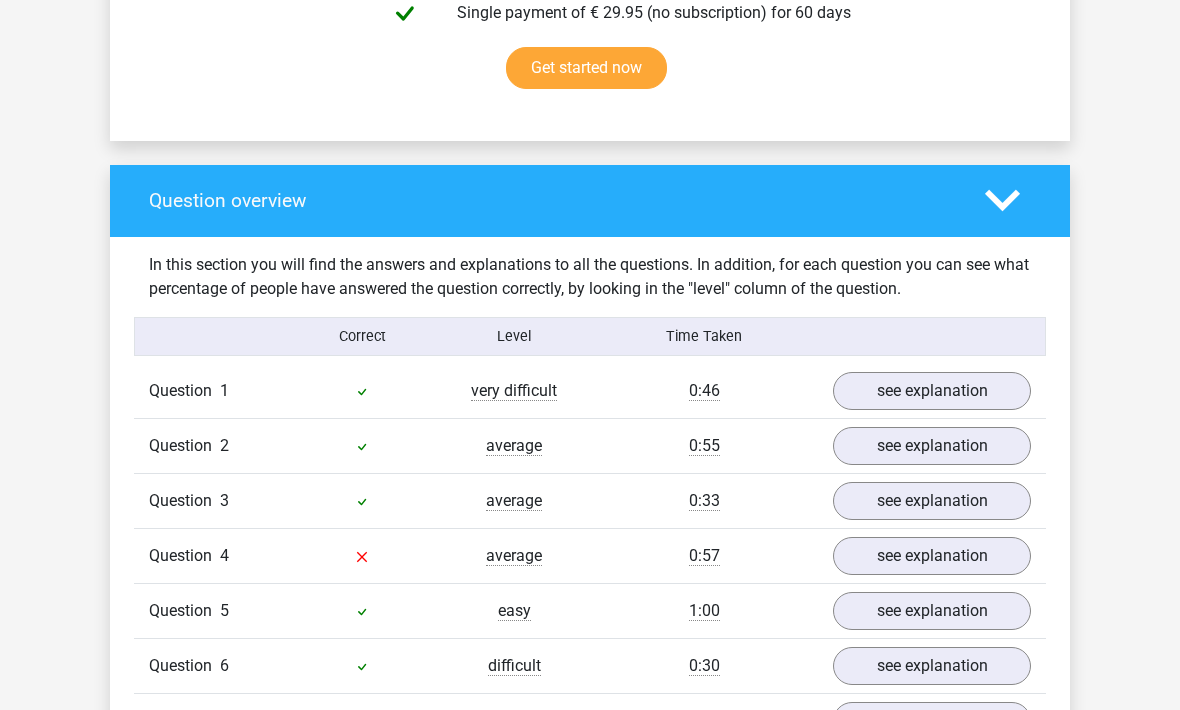 scroll, scrollTop: 1265, scrollLeft: 0, axis: vertical 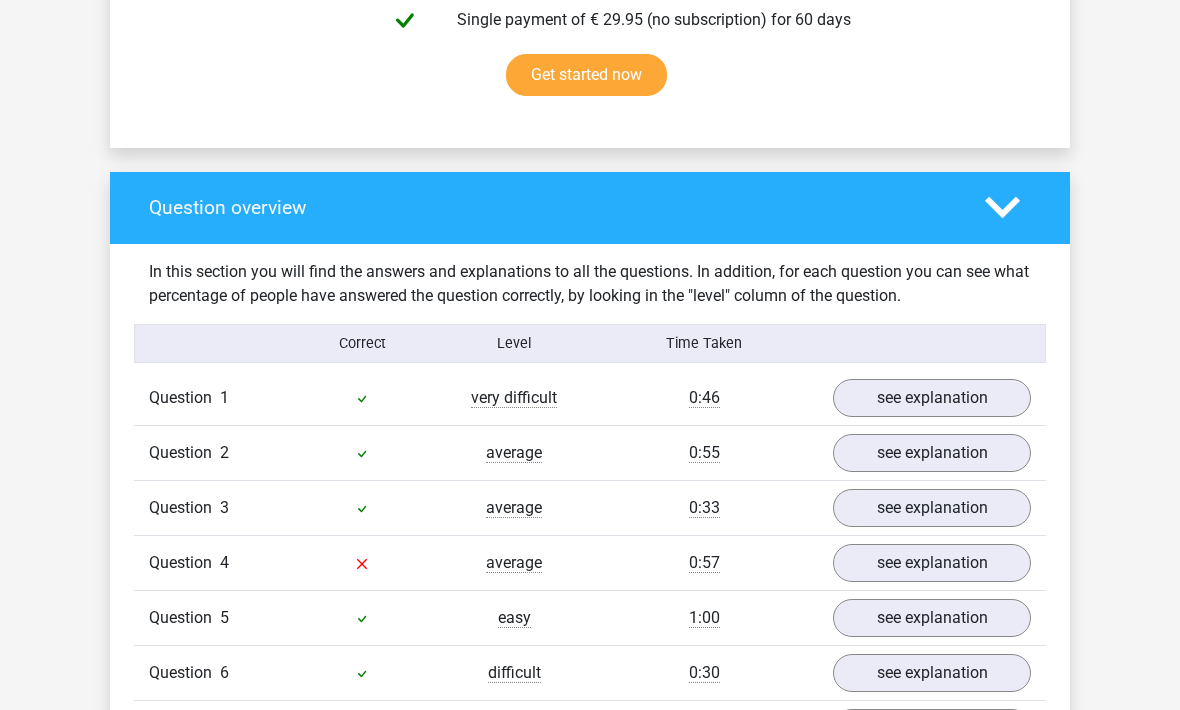 click on "see explanation" at bounding box center (932, 563) 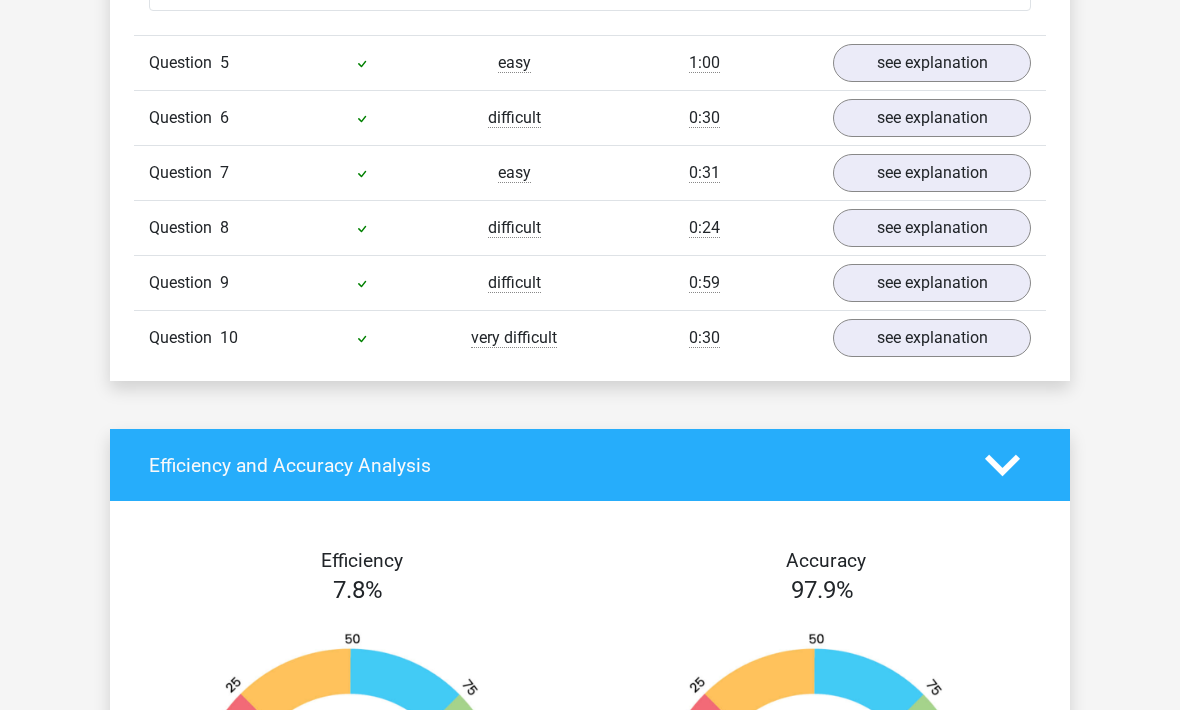 scroll, scrollTop: 2354, scrollLeft: 0, axis: vertical 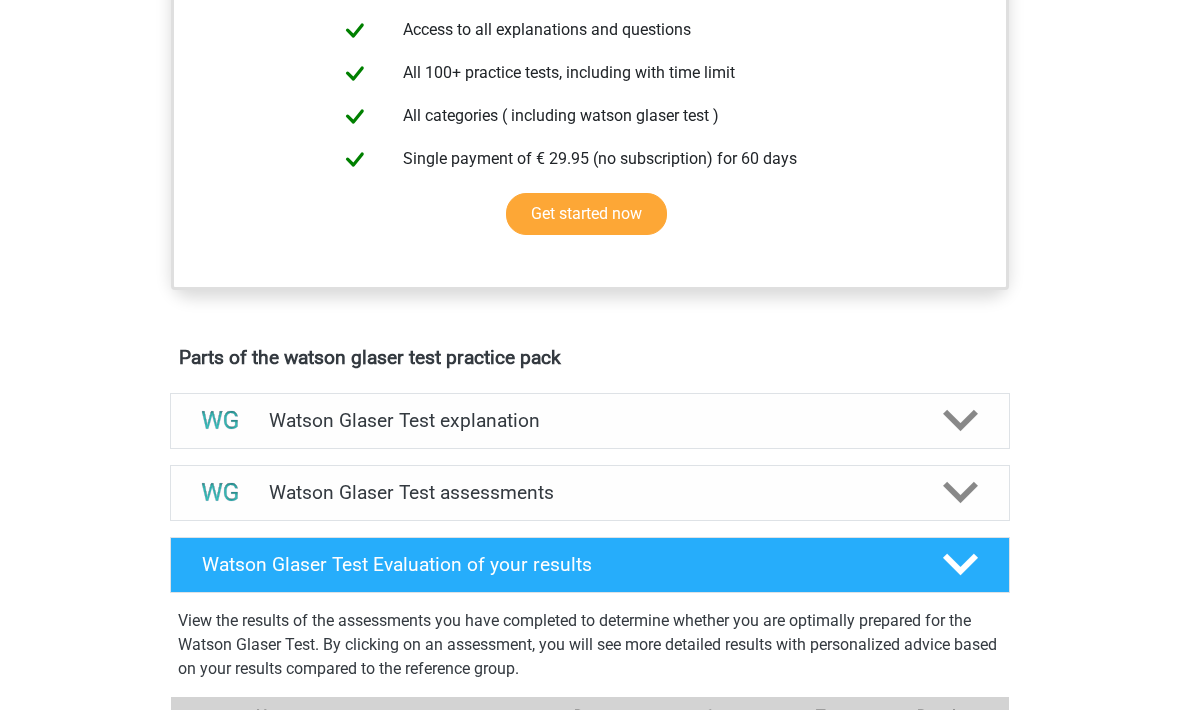 click 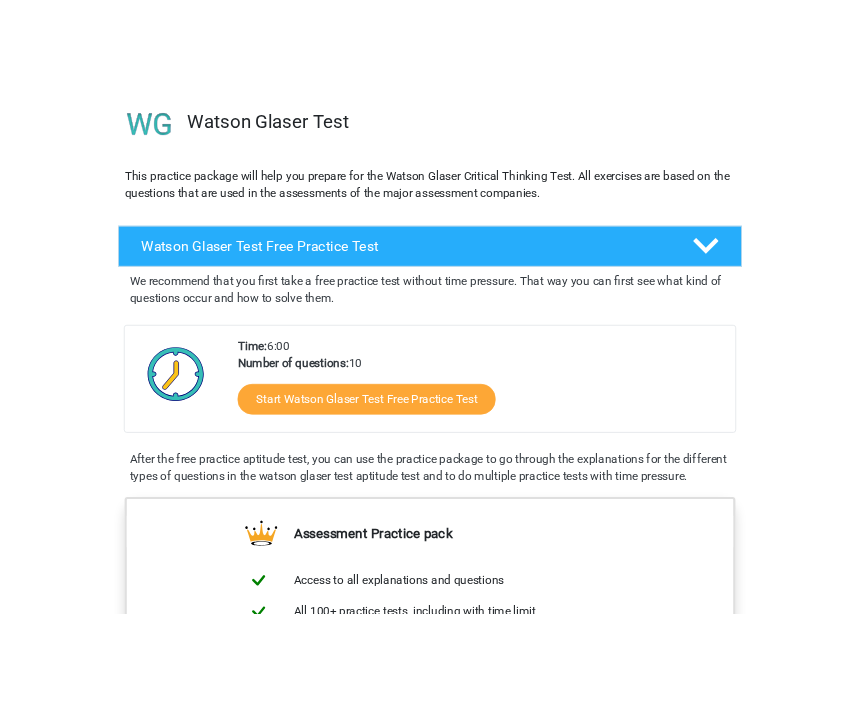 scroll, scrollTop: 0, scrollLeft: 0, axis: both 